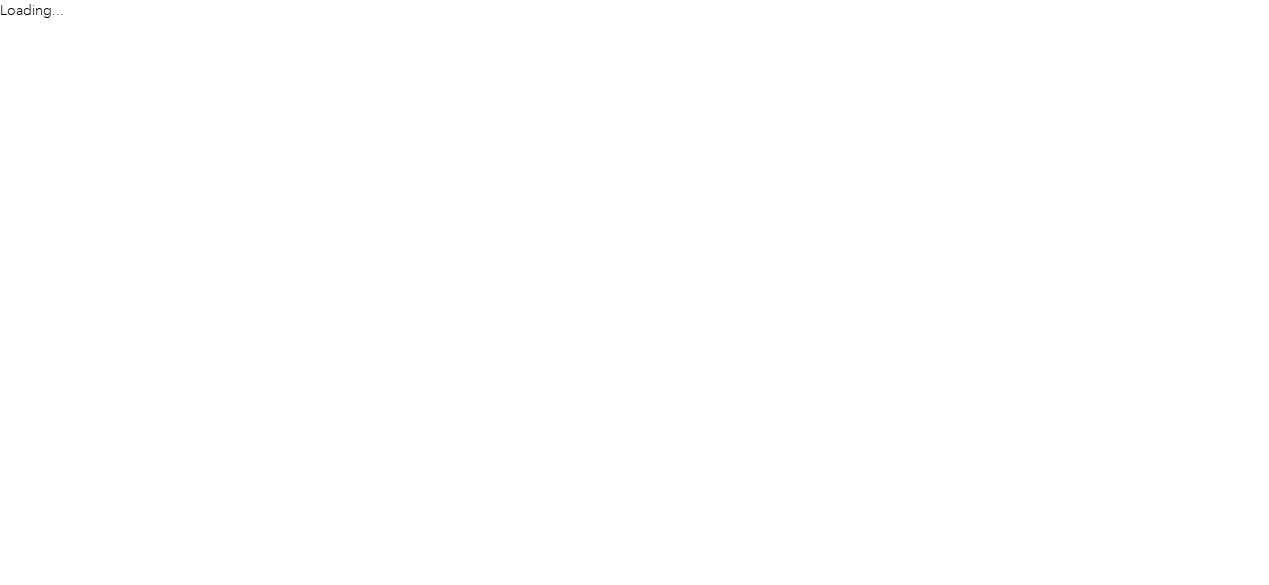 scroll, scrollTop: 0, scrollLeft: 0, axis: both 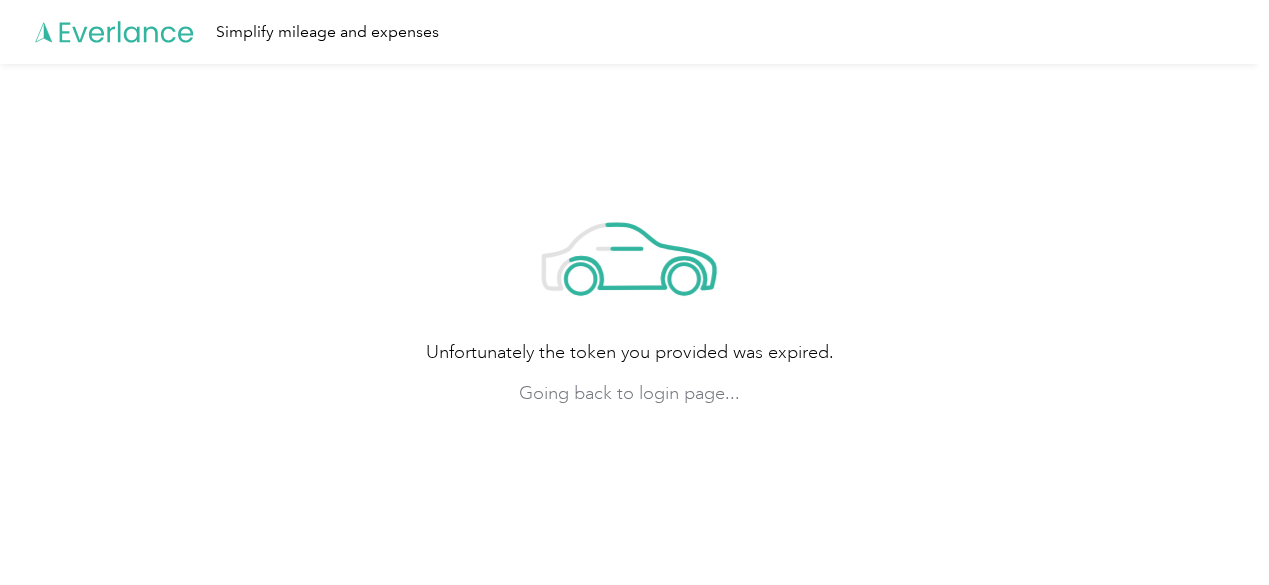 click on "Unfortunately the token you provided was expired. Going back to login page..." at bounding box center (629, 298) 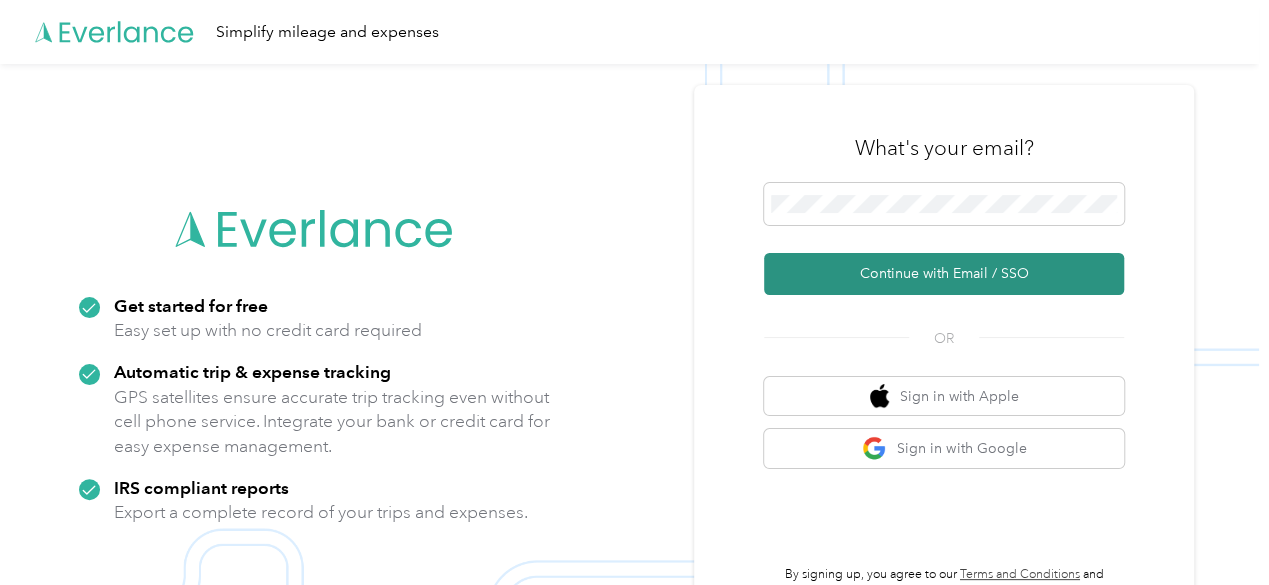 click on "Continue with Email / SSO" at bounding box center [944, 274] 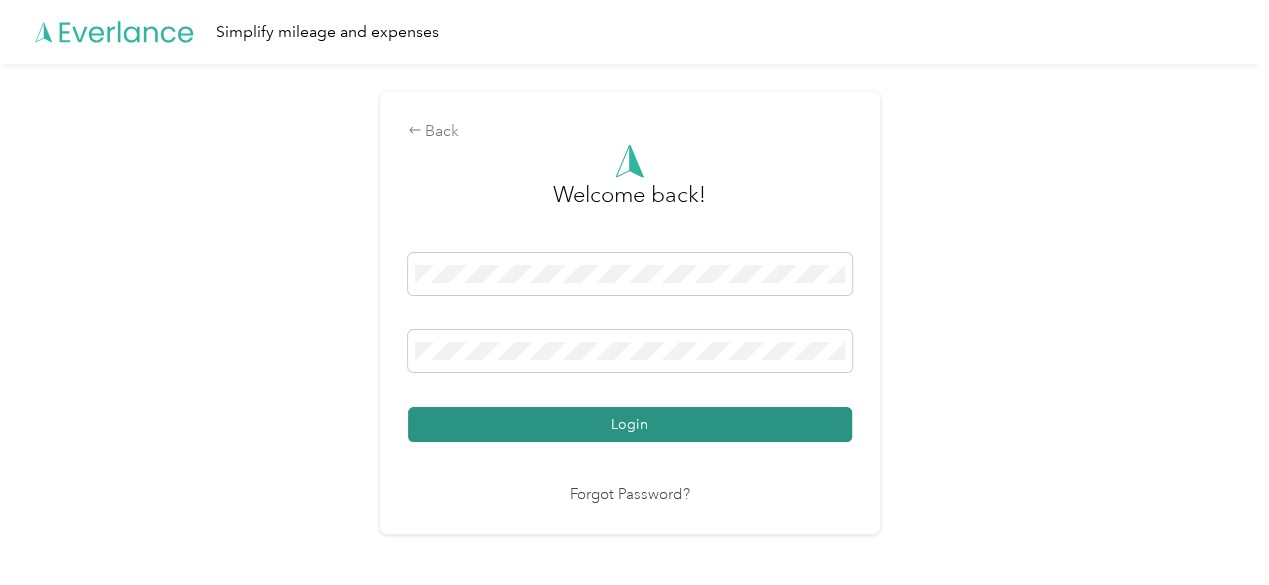 click on "Login" at bounding box center (630, 424) 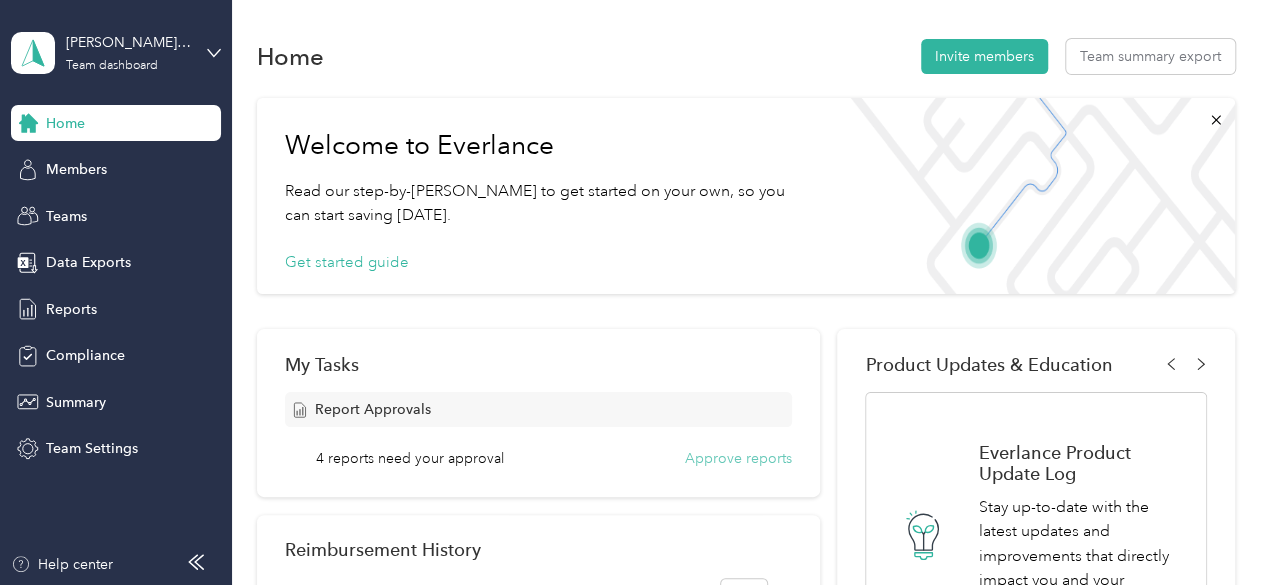click on "Approve reports" at bounding box center (738, 458) 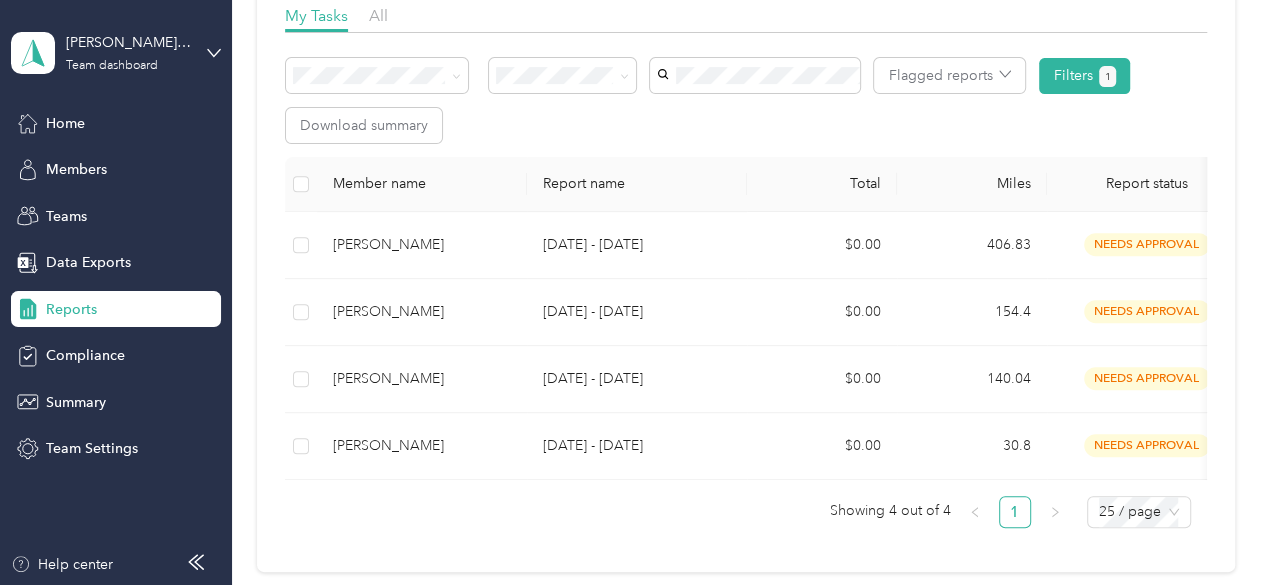 scroll, scrollTop: 315, scrollLeft: 0, axis: vertical 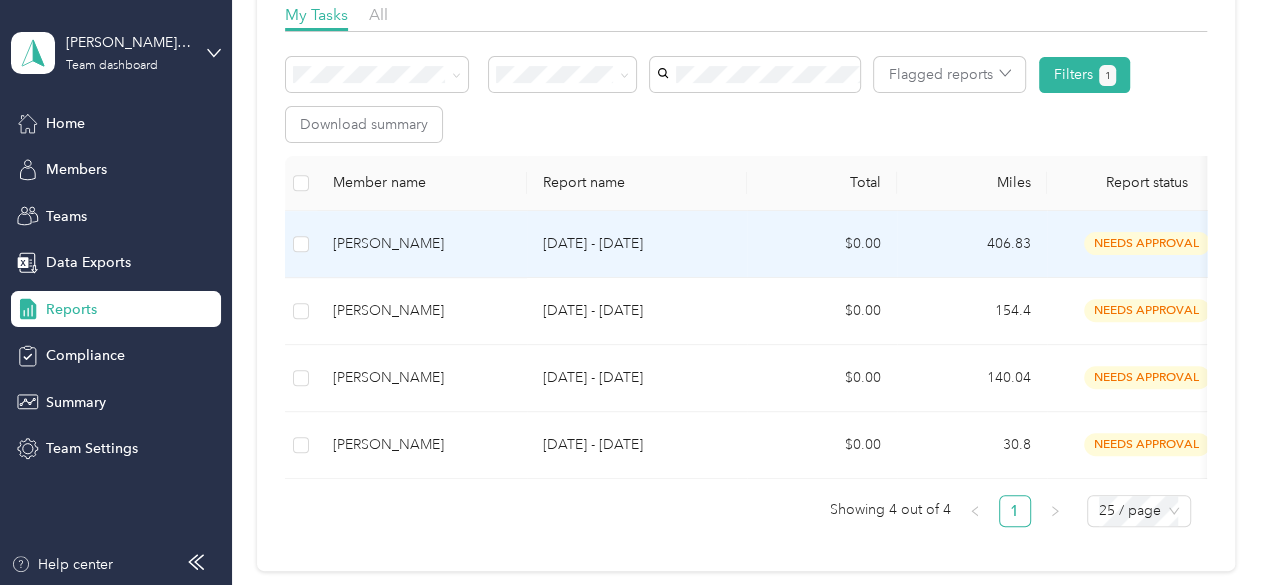 click on "REFUGIO LLAMAS" at bounding box center (422, 244) 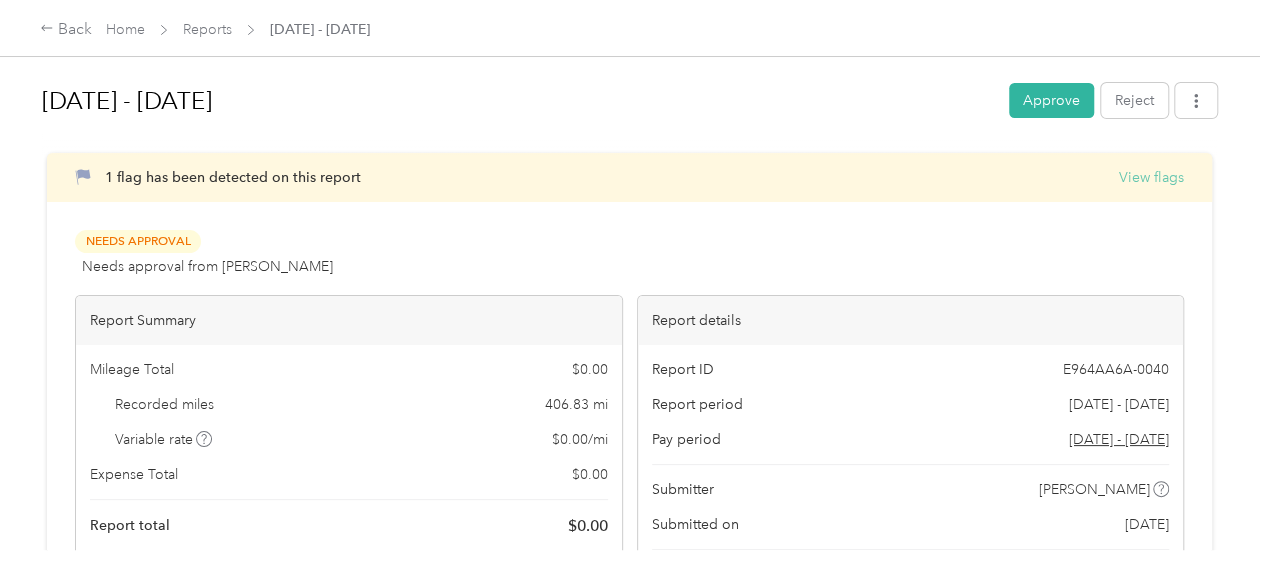 click on "View flags" at bounding box center (1151, 177) 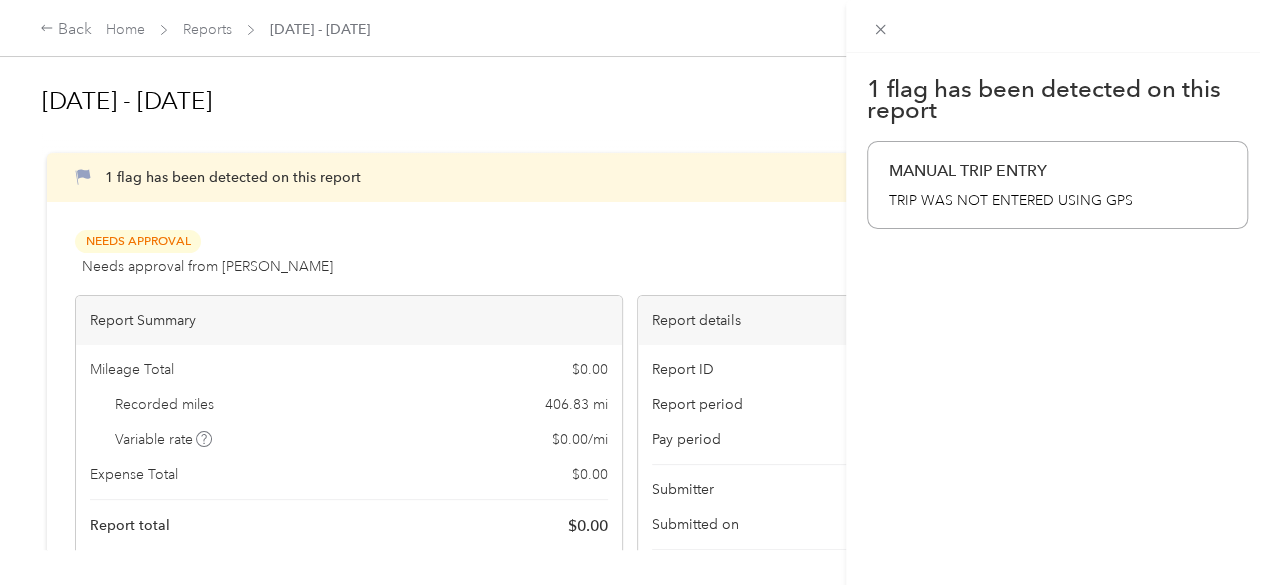 click on "1   flag has   been detected on this report MANUAL TRIP ENTRY TRIP WAS NOT ENTERED USING GPS" at bounding box center [634, 292] 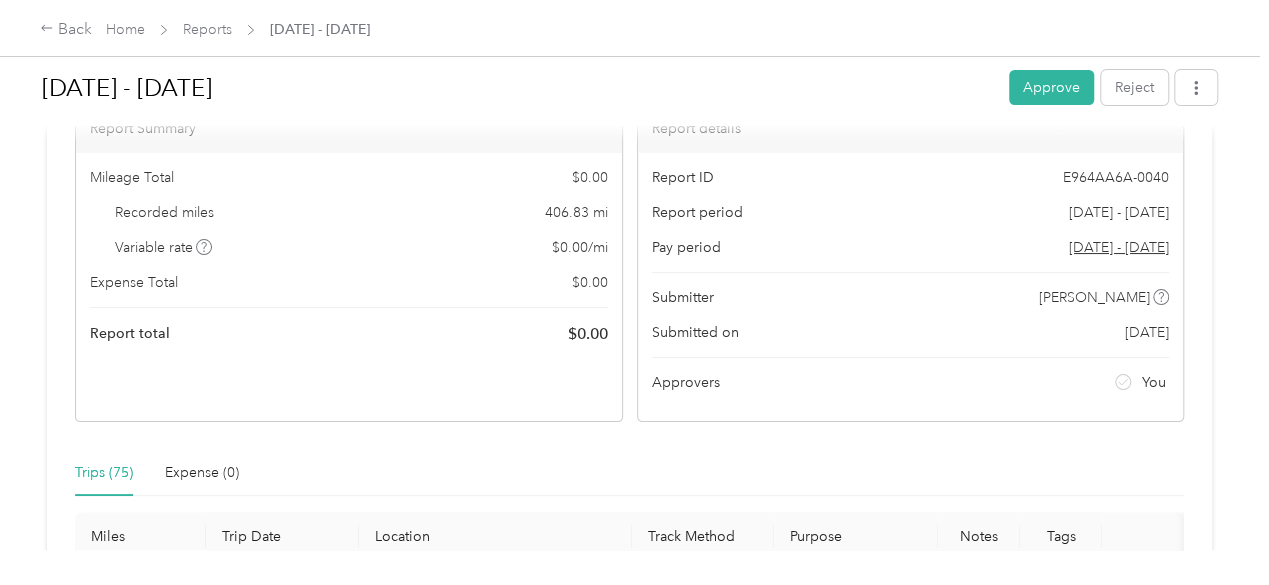 scroll, scrollTop: 201, scrollLeft: 0, axis: vertical 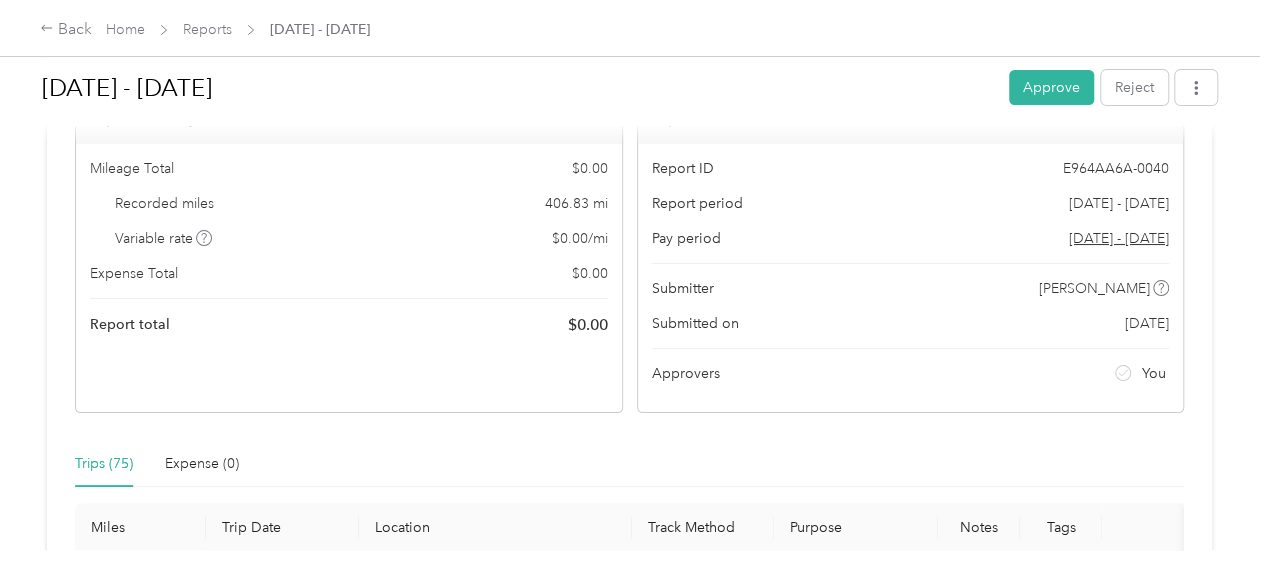 click on "Trips (75)" at bounding box center (104, 464) 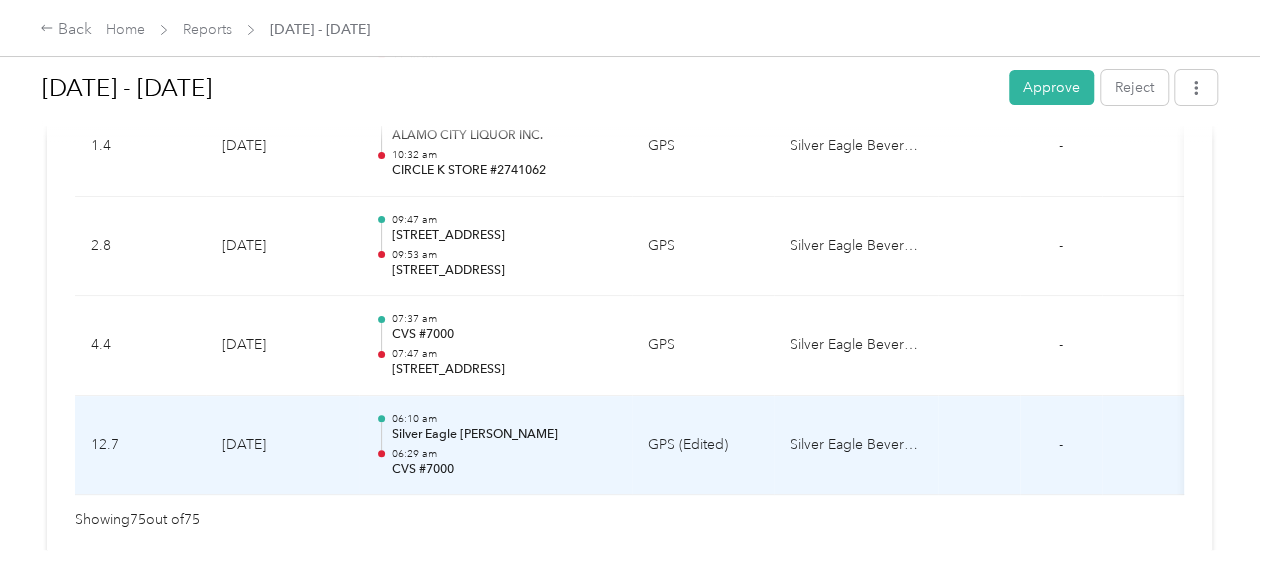 scroll, scrollTop: 7761, scrollLeft: 0, axis: vertical 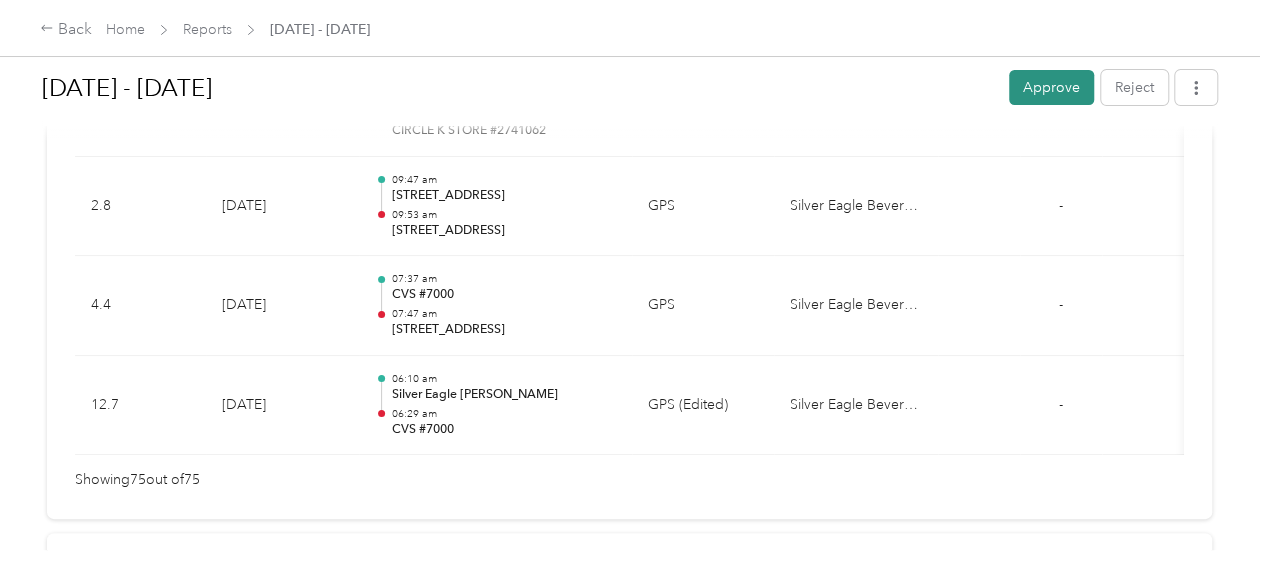 click on "Approve" at bounding box center (1051, 87) 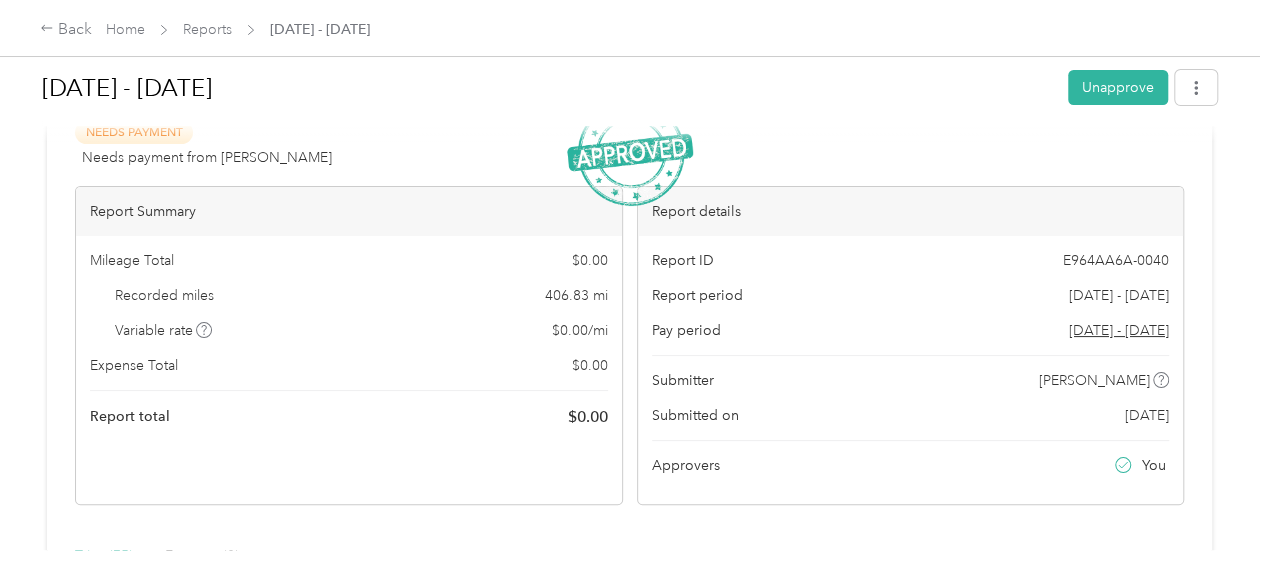 scroll, scrollTop: 0, scrollLeft: 0, axis: both 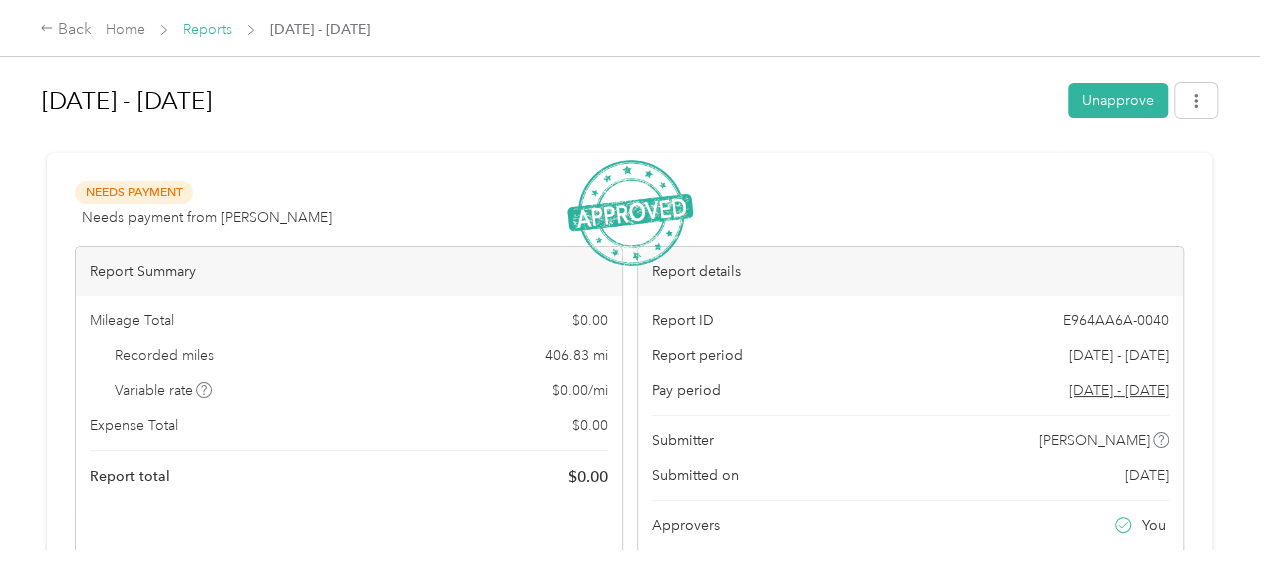 click on "Reports" at bounding box center [207, 29] 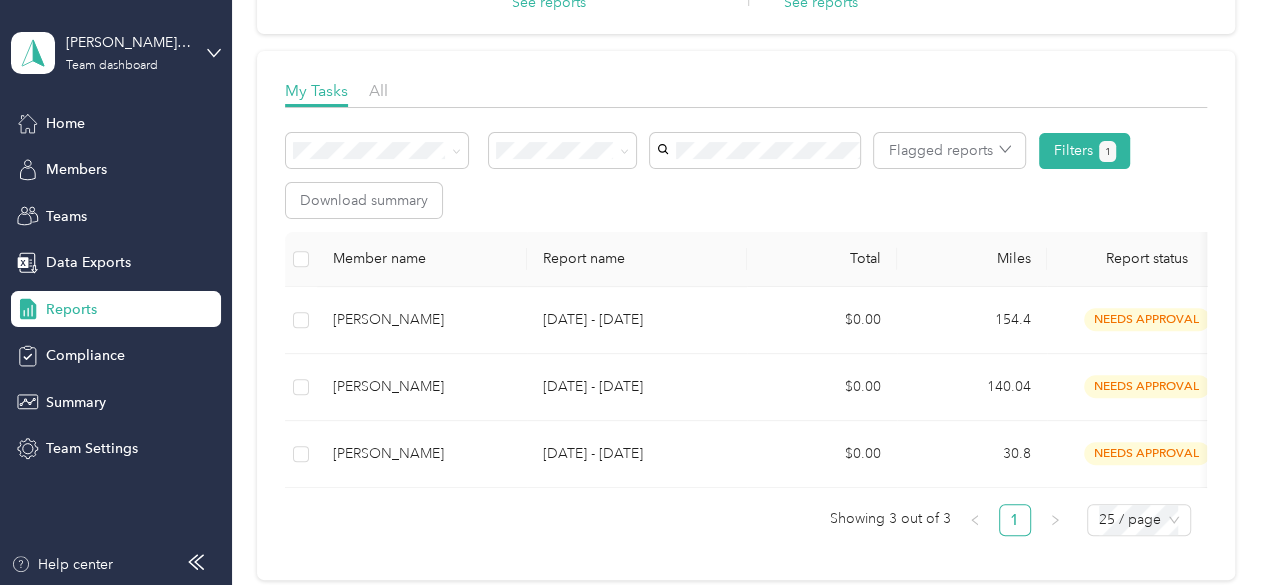 scroll, scrollTop: 244, scrollLeft: 0, axis: vertical 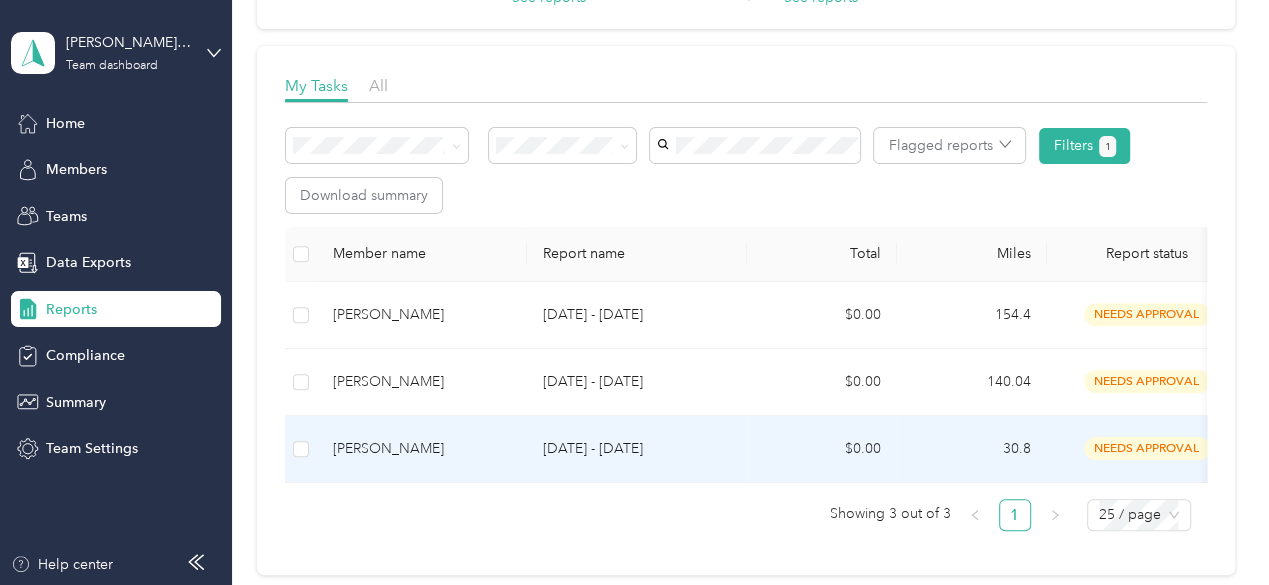 click on "Jose Gomez" at bounding box center (422, 449) 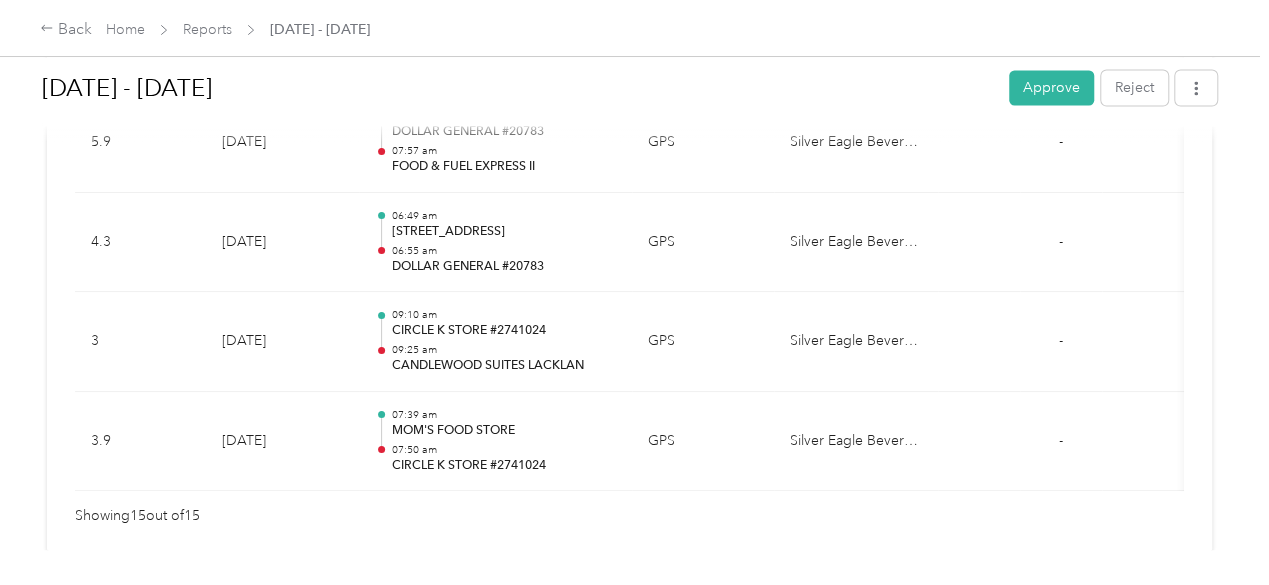 scroll, scrollTop: 1708, scrollLeft: 0, axis: vertical 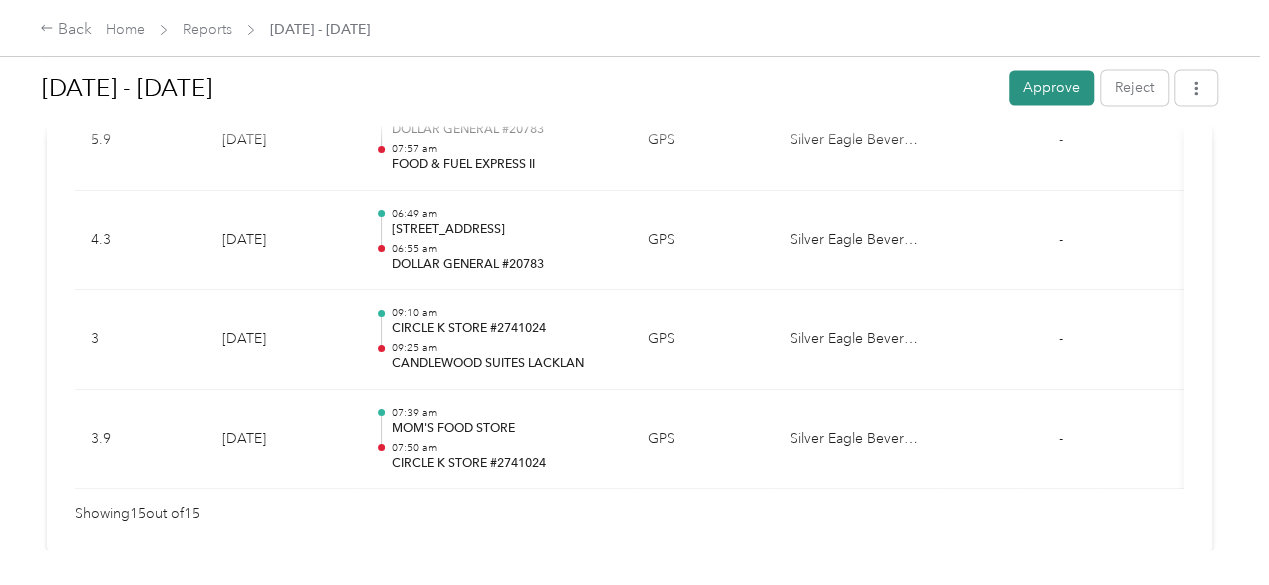 click on "Approve" at bounding box center [1051, 87] 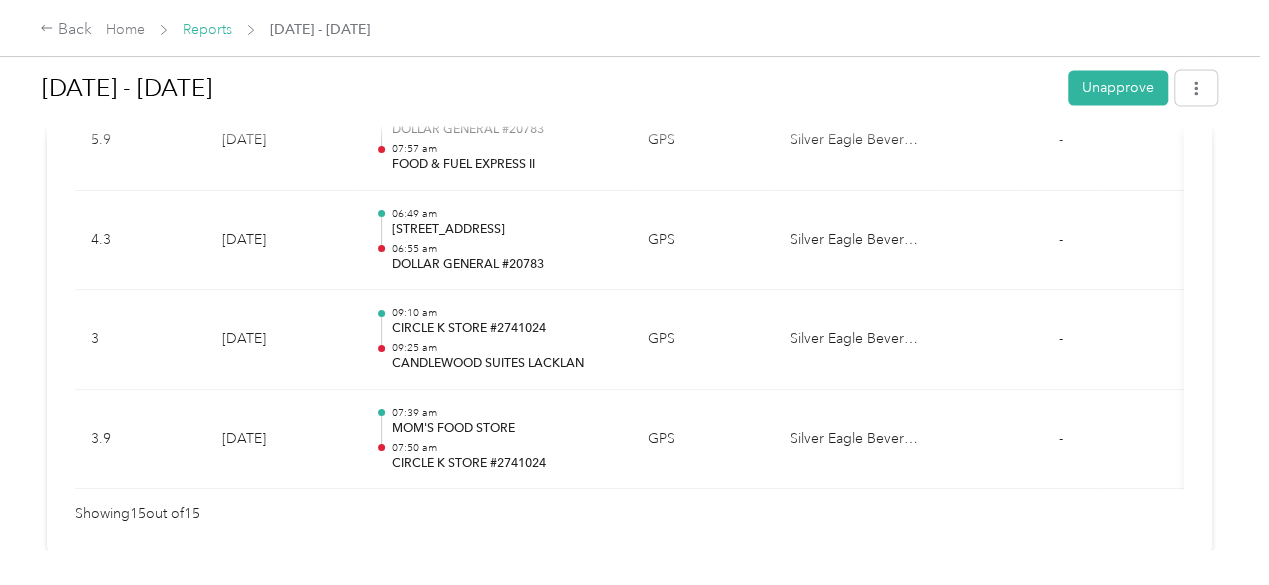 click on "Reports" at bounding box center [207, 29] 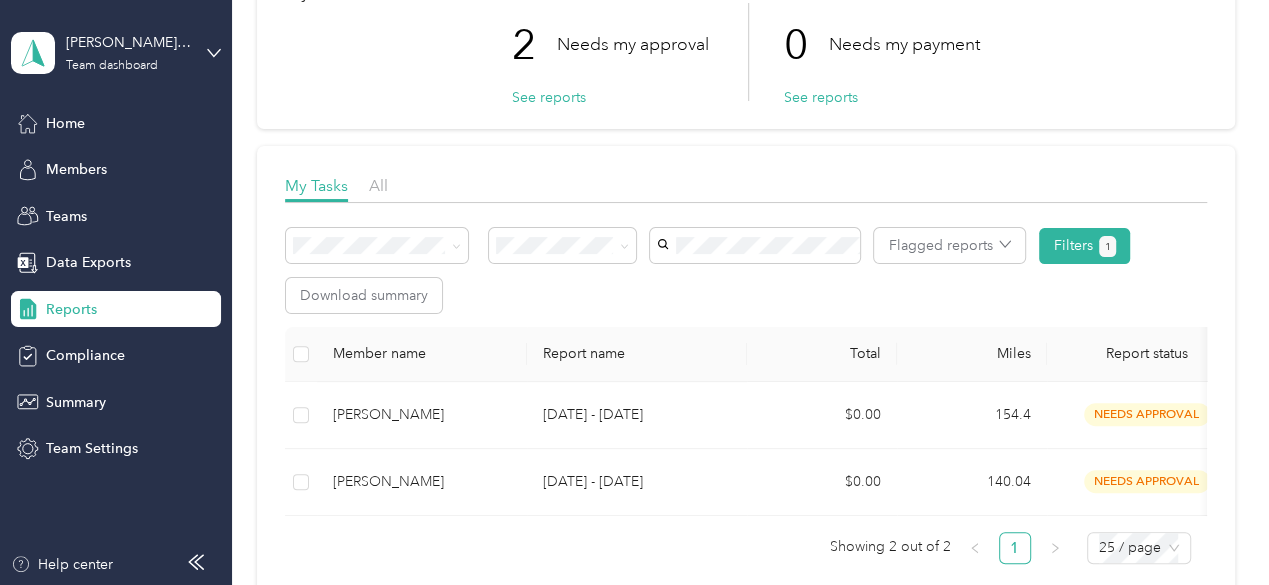 scroll, scrollTop: 146, scrollLeft: 0, axis: vertical 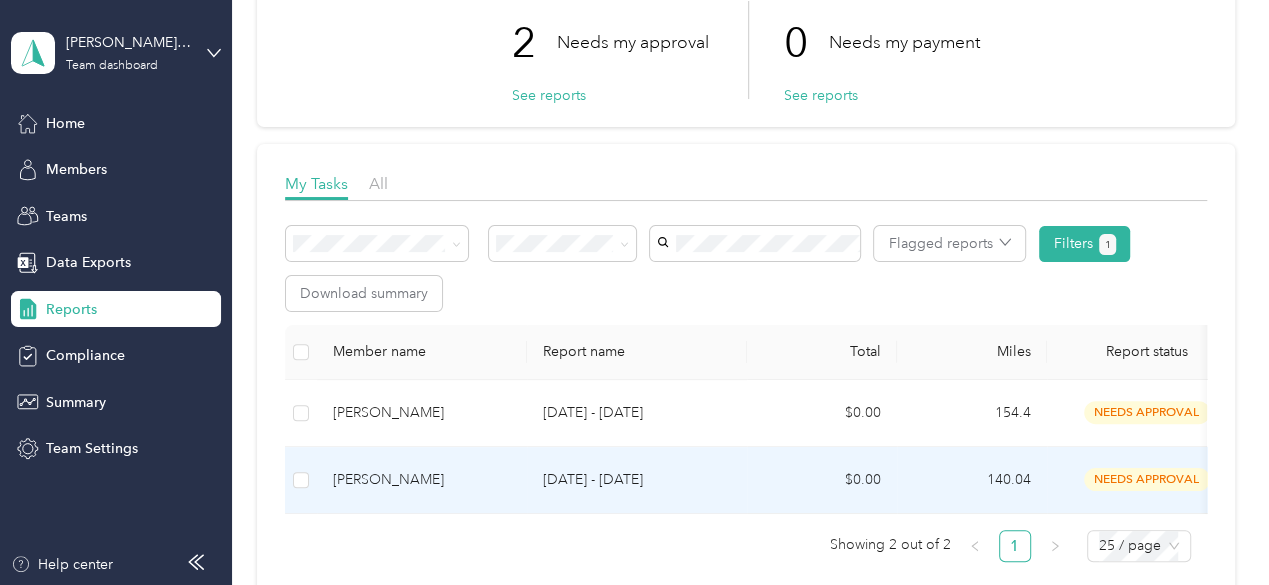 click on "Rick Gomez" at bounding box center [422, 480] 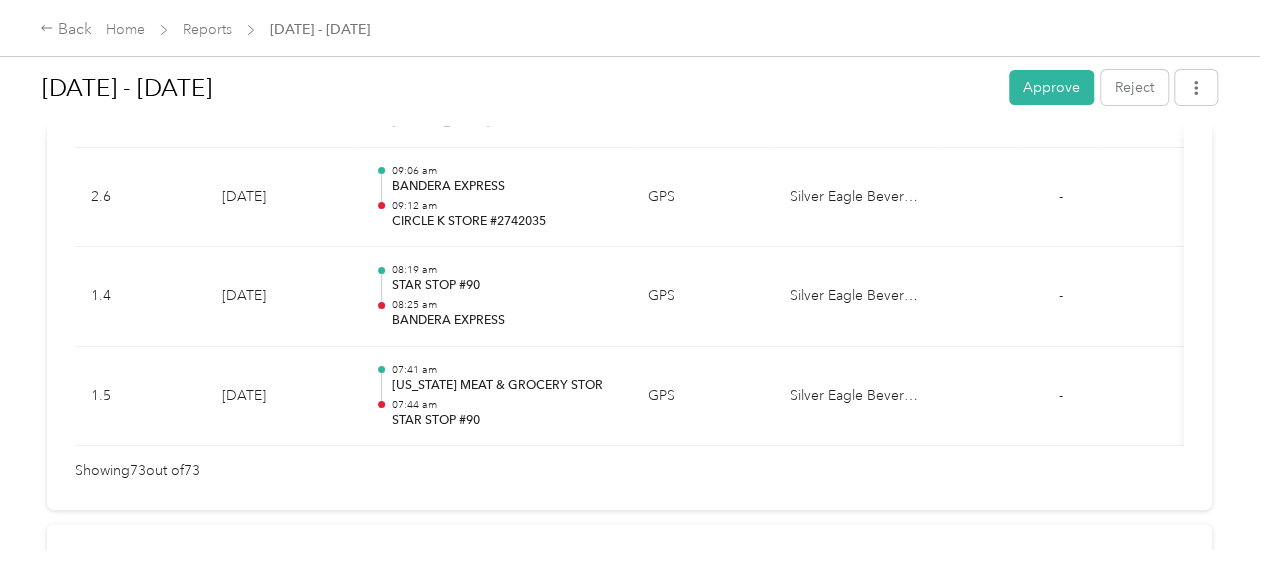 scroll, scrollTop: 7578, scrollLeft: 0, axis: vertical 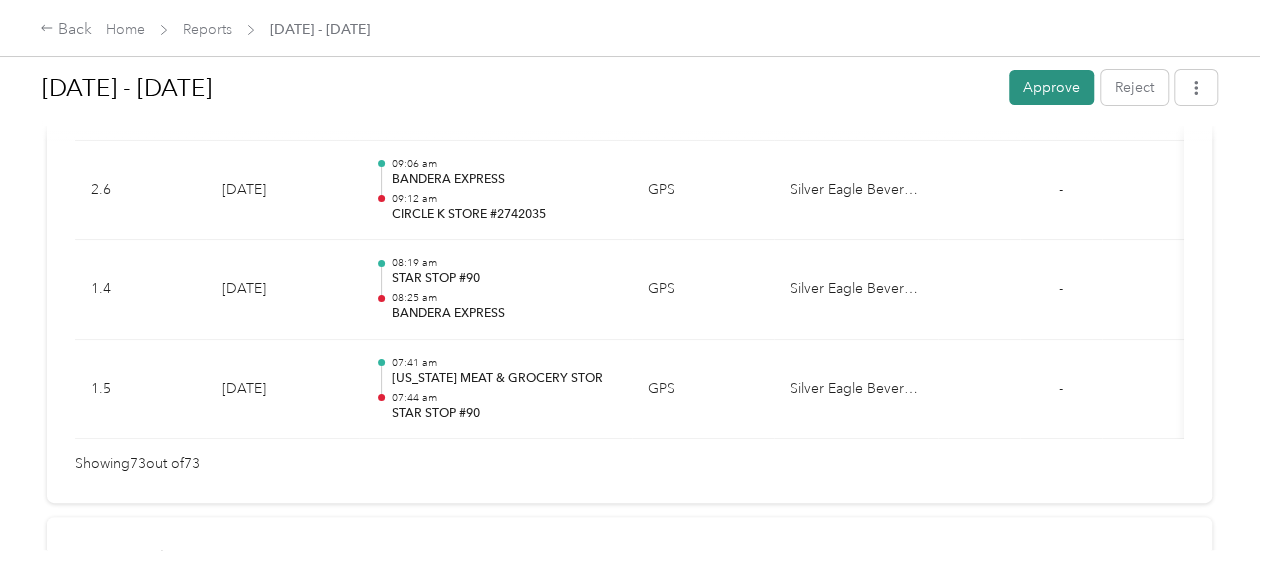 click on "Approve" at bounding box center [1051, 87] 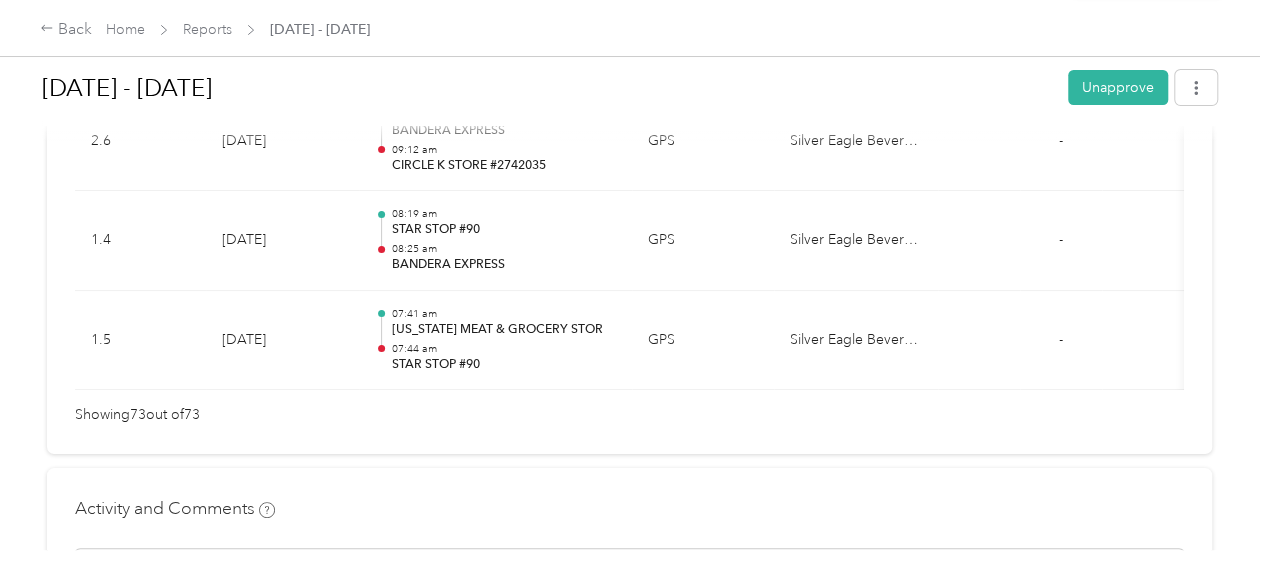 scroll, scrollTop: 7529, scrollLeft: 0, axis: vertical 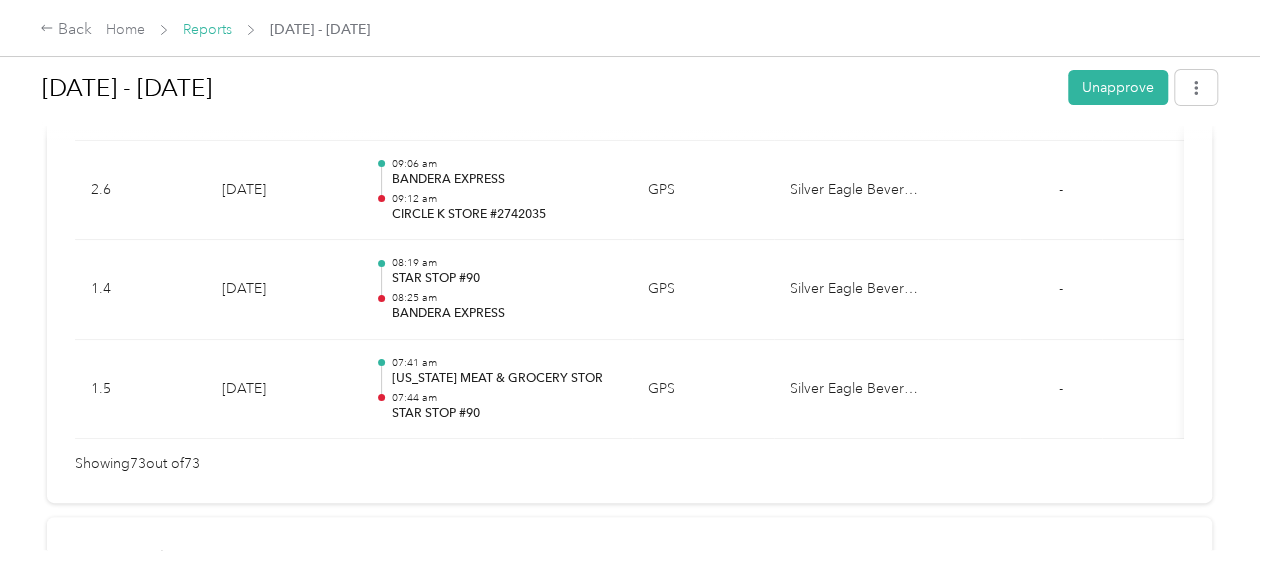 click on "Reports" at bounding box center (207, 29) 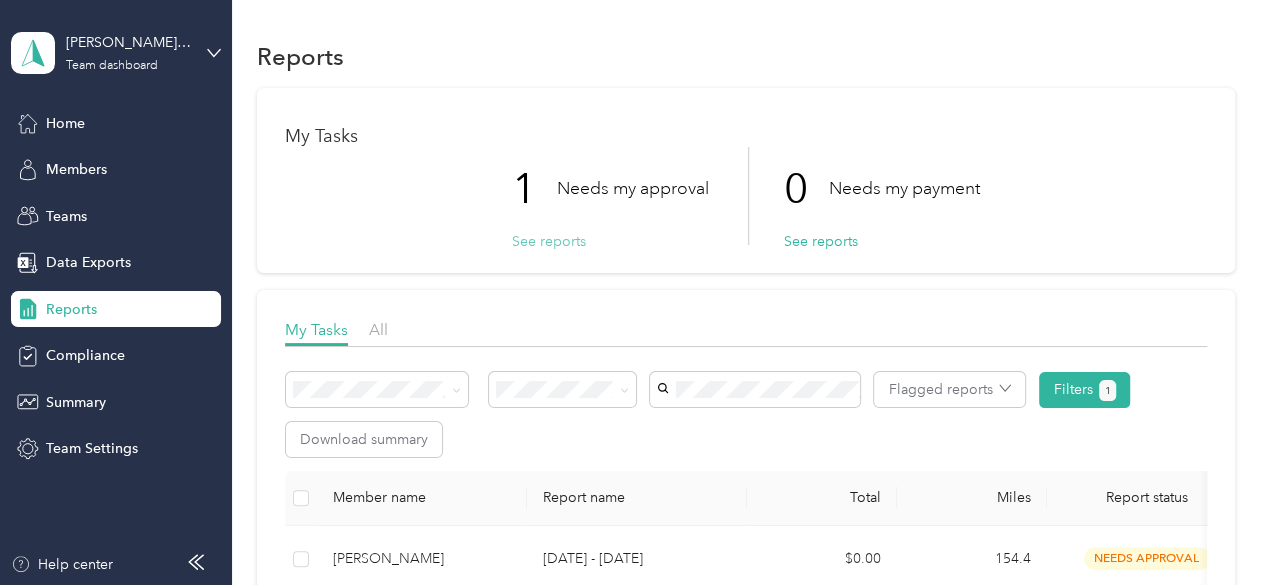 click on "See reports" at bounding box center [549, 241] 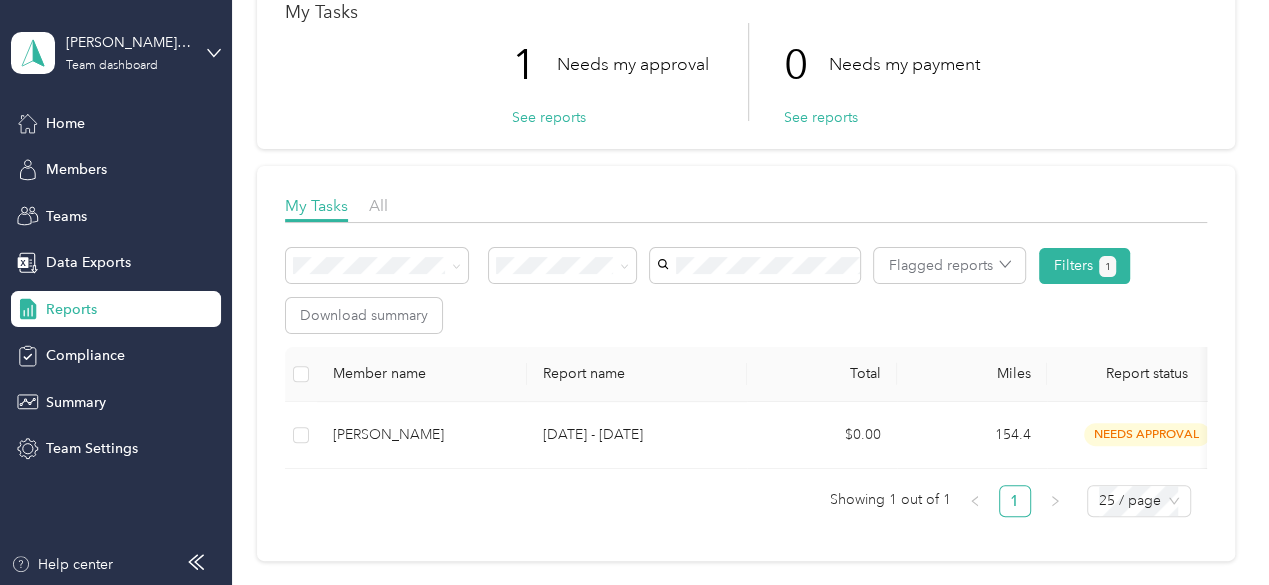 scroll, scrollTop: 146, scrollLeft: 0, axis: vertical 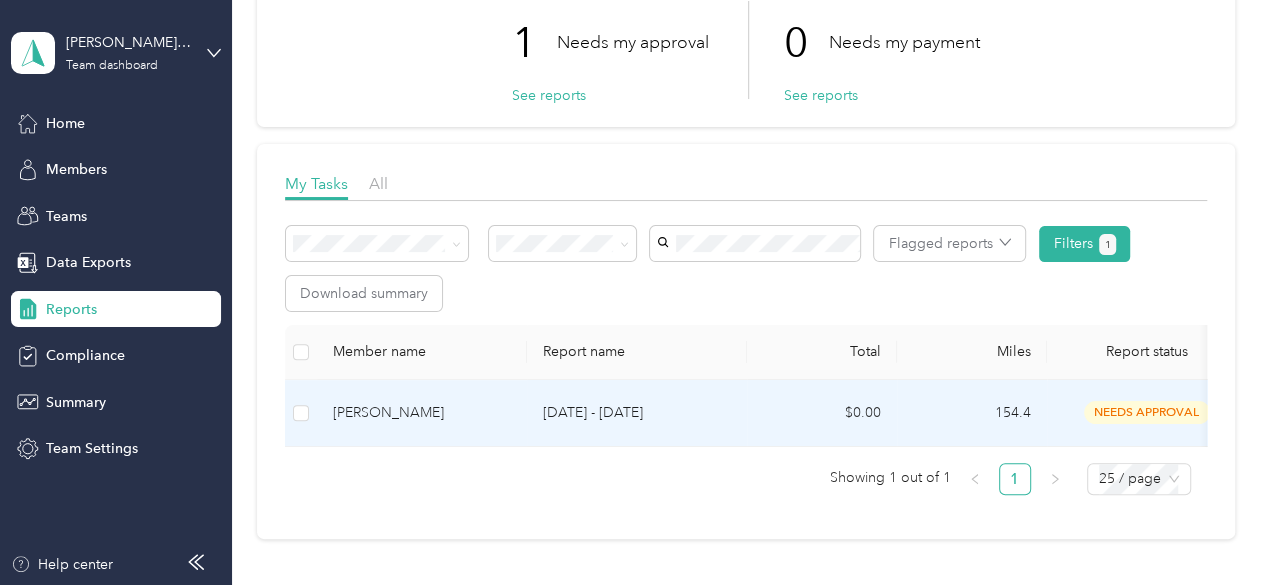 click on "[PERSON_NAME]" at bounding box center (422, 413) 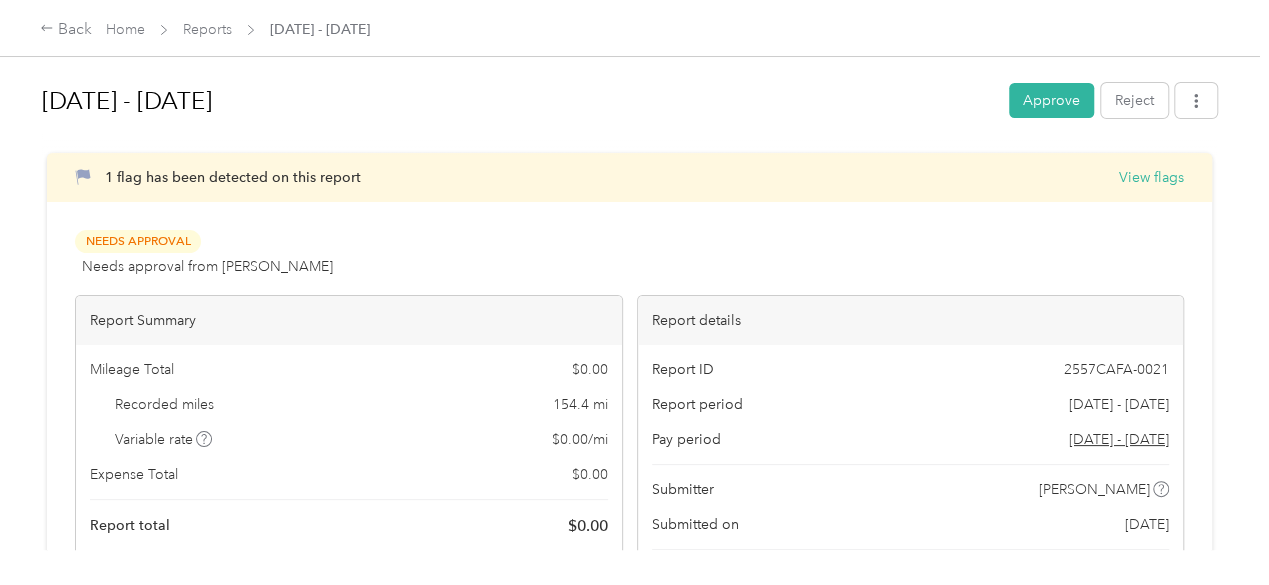 click on "1   flag has   been detected on this report View flags" at bounding box center [629, 177] 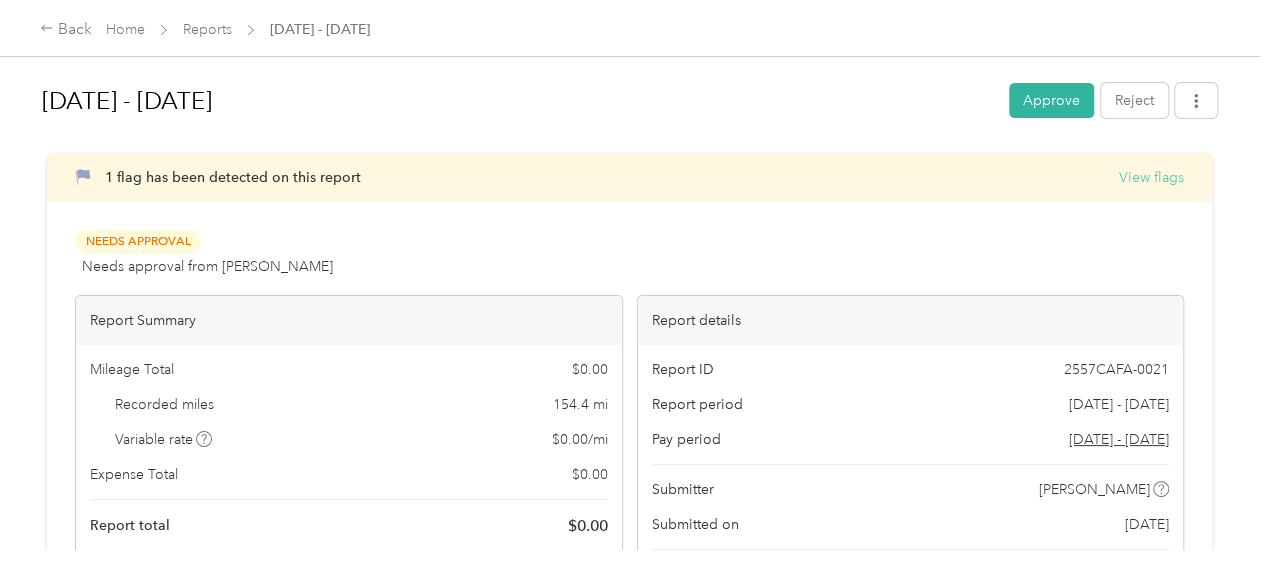 click on "View flags" at bounding box center (1151, 177) 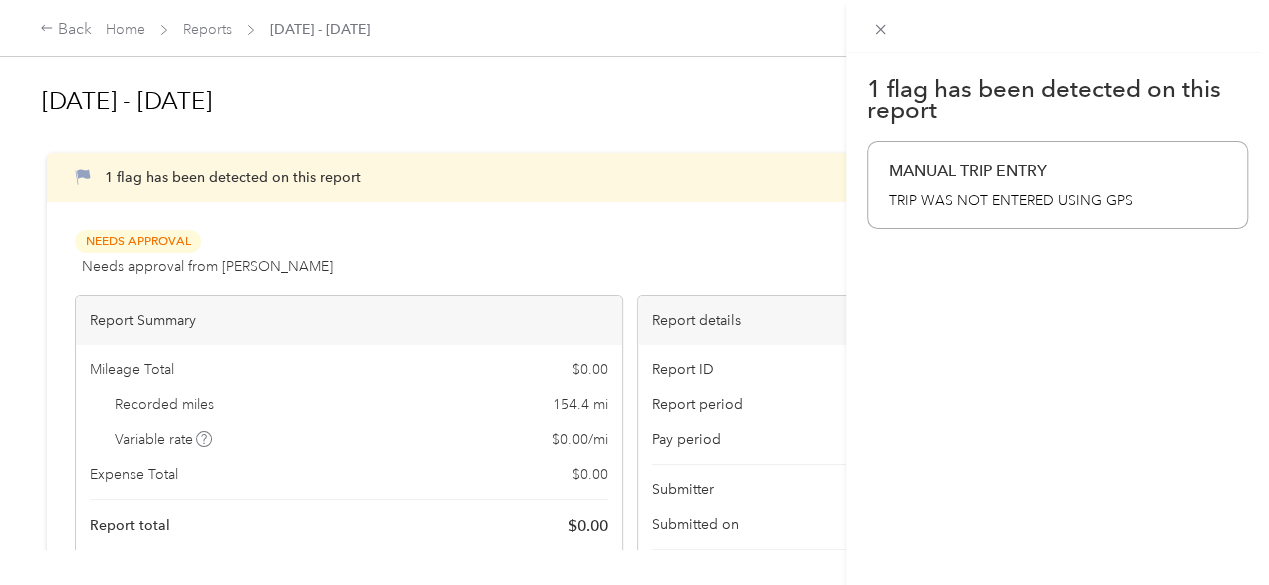 click on "1   flag has   been detected on this report MANUAL TRIP ENTRY TRIP WAS NOT ENTERED USING GPS" at bounding box center (634, 292) 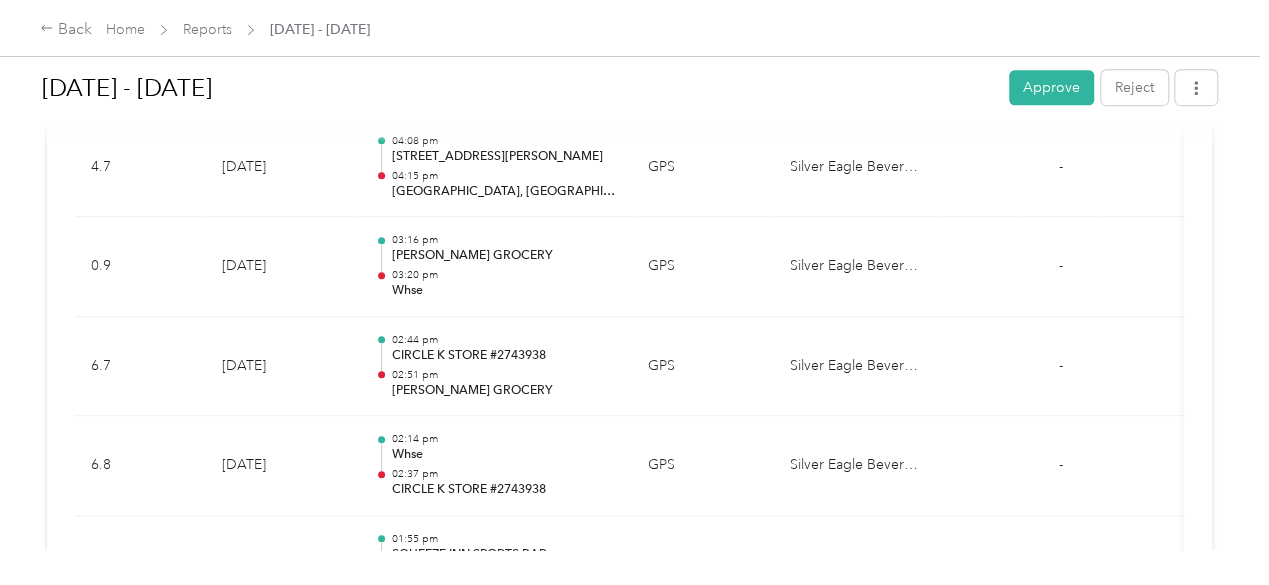 scroll, scrollTop: 638, scrollLeft: 0, axis: vertical 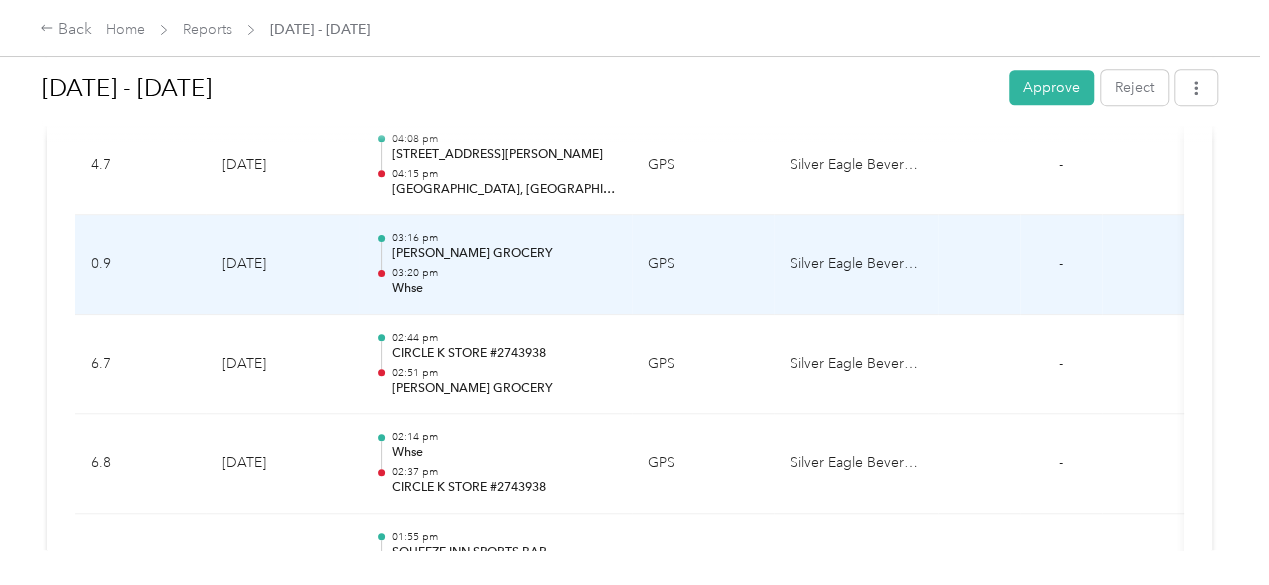 click on "Whse" at bounding box center (504, 289) 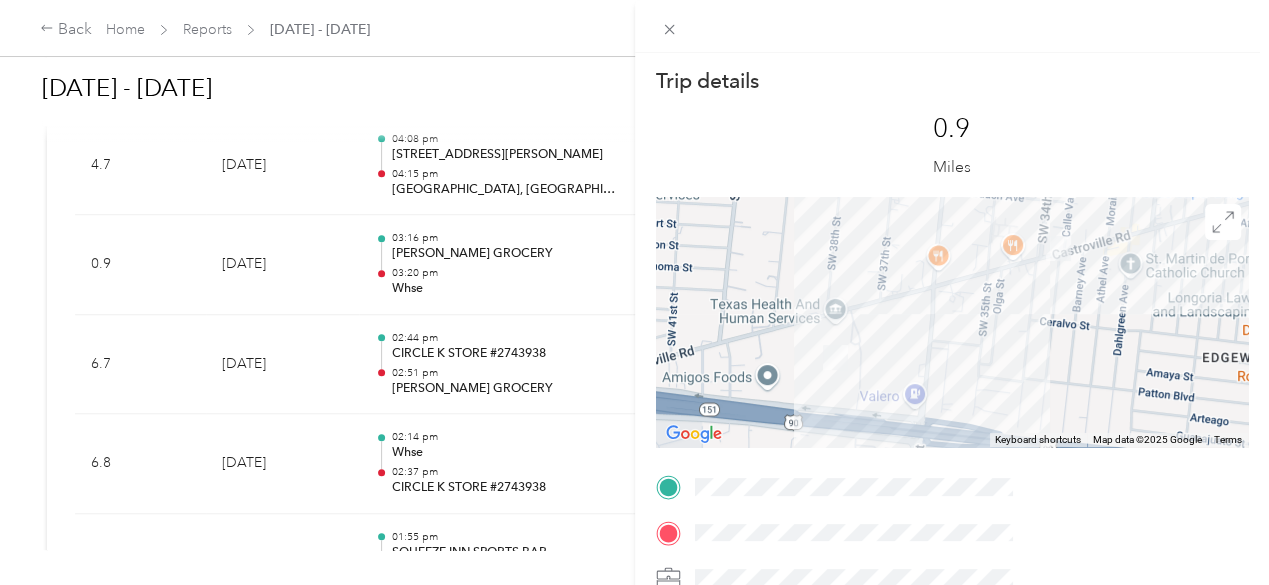 click on "Trip details This trip cannot be edited because it is either under review, approved, or paid. Contact your Team Manager to edit it. 0.9 Miles To navigate the map with touch gestures double-tap and hold your finger on the map, then drag the map. ← Move left → Move right ↑ Move up ↓ Move down + Zoom in - Zoom out Home Jump left by 75% End Jump right by 75% Page Up Jump up by 75% Page Down Jump down by 75% To navigate, press the arrow keys. Keyboard shortcuts Map Data Map data ©2025 Google Map data ©2025 Google 200 m  Click to toggle between metric and imperial units Terms Report a map error TO" at bounding box center [634, 292] 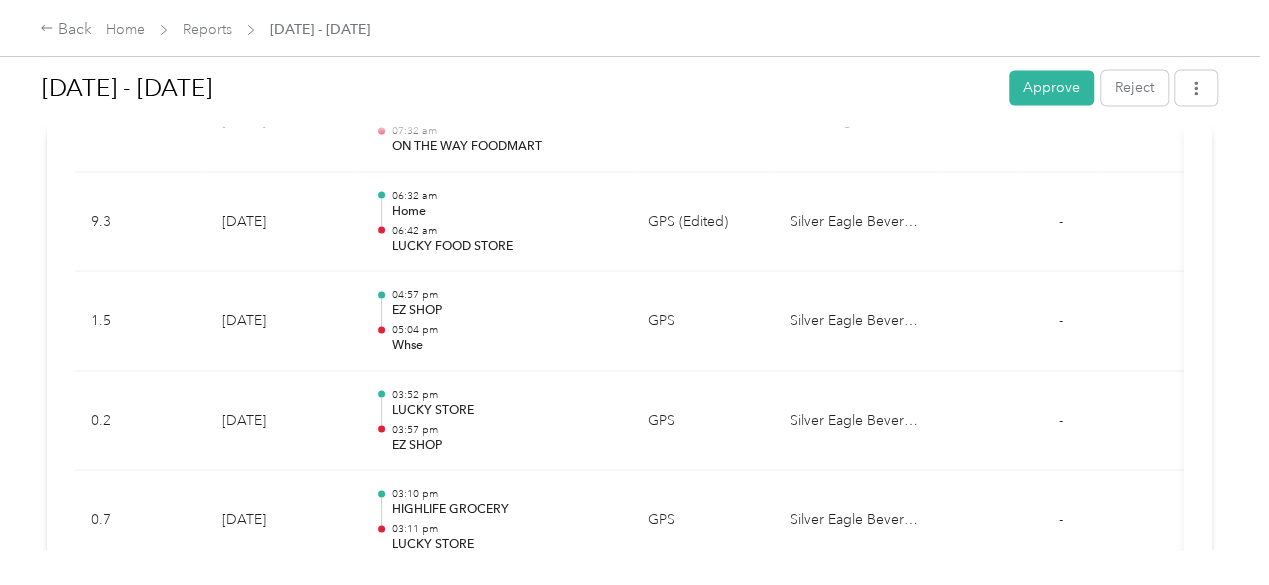 scroll, scrollTop: 1774, scrollLeft: 0, axis: vertical 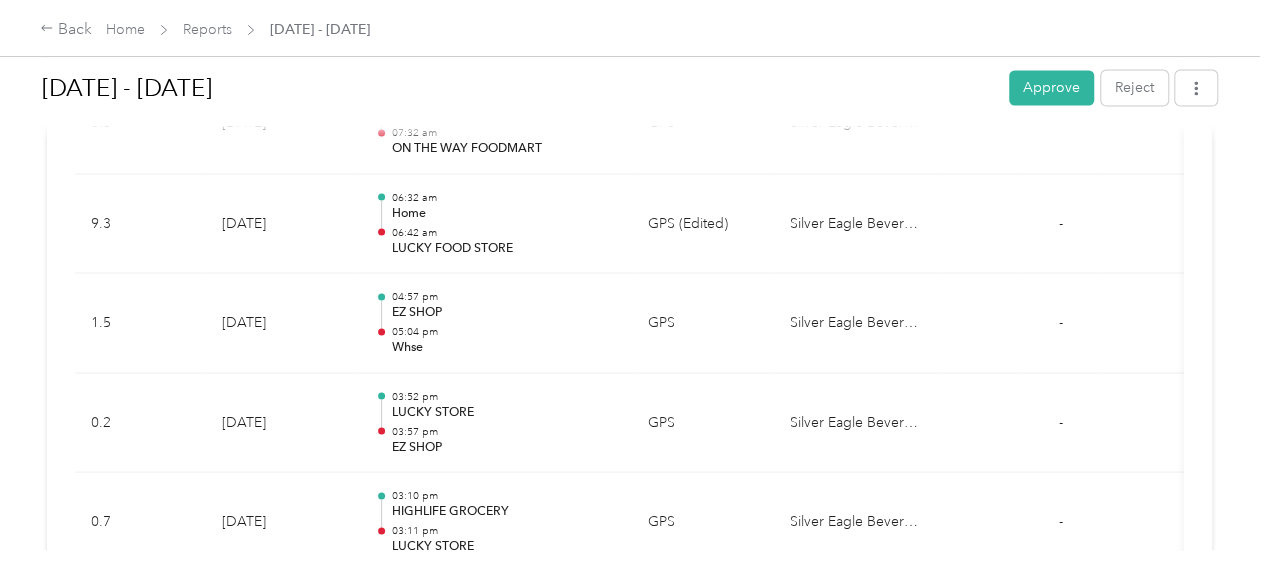 click on "0.7" at bounding box center [140, 522] 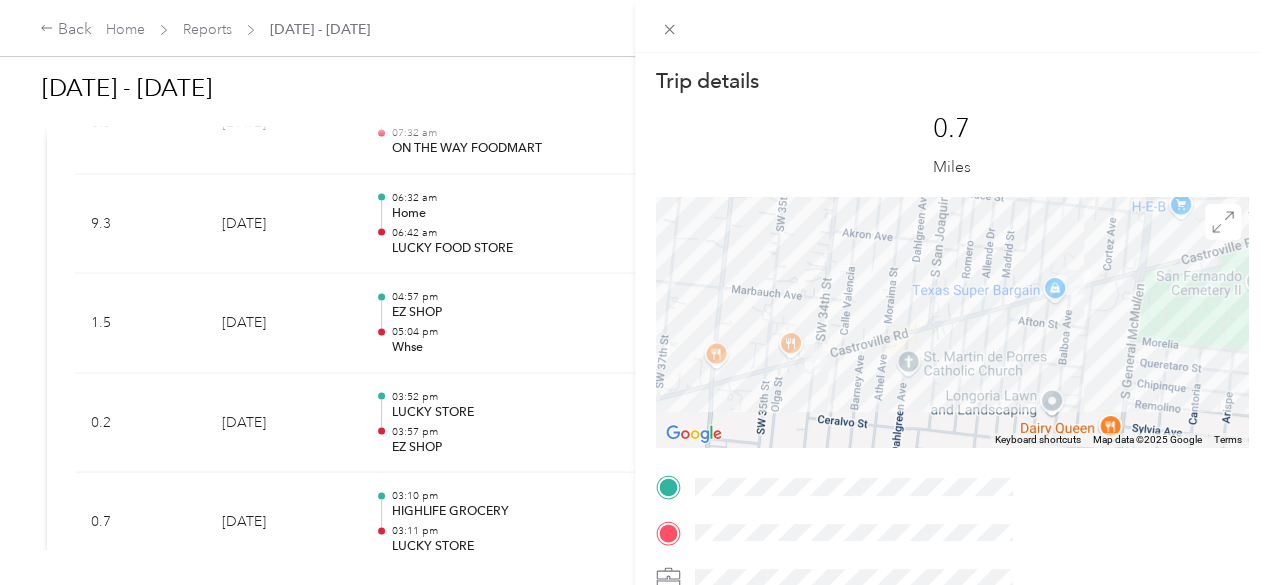 click on "Trip details This trip cannot be edited because it is either under review, approved, or paid. Contact your Team Manager to edit it. 0.7 Miles To navigate the map with touch gestures double-tap and hold your finger on the map, then drag the map. ← Move left → Move right ↑ Move up ↓ Move down + Zoom in - Zoom out Home Jump left by 75% End Jump right by 75% Page Up Jump up by 75% Page Down Jump down by 75% To navigate, press the arrow keys. Keyboard shortcuts Map Data Map data ©2025 Google Map data ©2025 Google 200 m  Click to toggle between metric and imperial units Terms Report a map error TO" at bounding box center (634, 292) 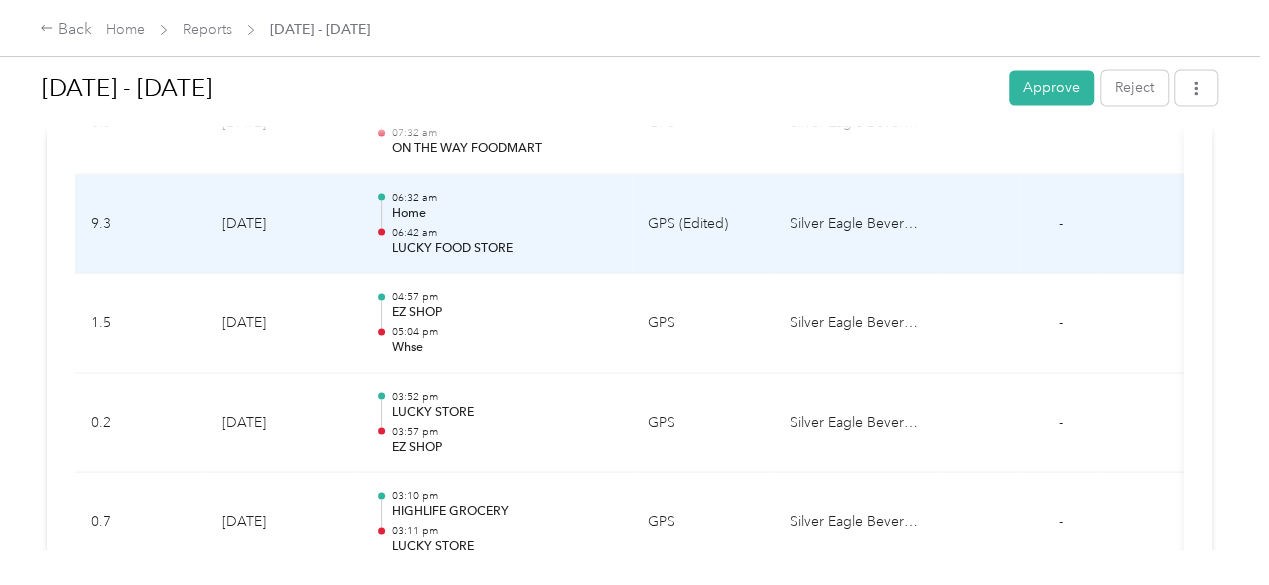 click on "Home" at bounding box center [504, 213] 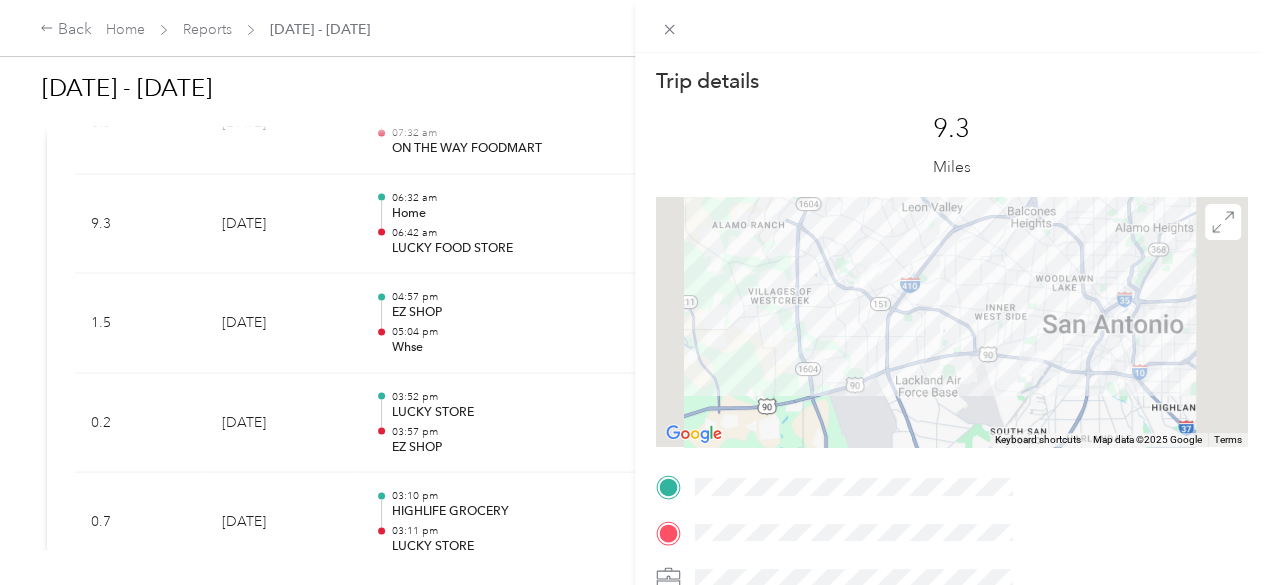 click on "Trip details This trip cannot be edited because it is either under review, approved, or paid. Contact your Team Manager to edit it. 9.3 Miles To navigate the map with touch gestures double-tap and hold your finger on the map, then drag the map. ← Move left → Move right ↑ Move up ↓ Move down + Zoom in - Zoom out Home Jump left by 75% End Jump right by 75% Page Up Jump up by 75% Page Down Jump down by 75% To navigate, press the arrow keys. Keyboard shortcuts Map Data Map data ©2025 Google Map data ©2025 Google 5 km  Click to toggle between metric and imperial units Terms Report a map error TO" at bounding box center (634, 292) 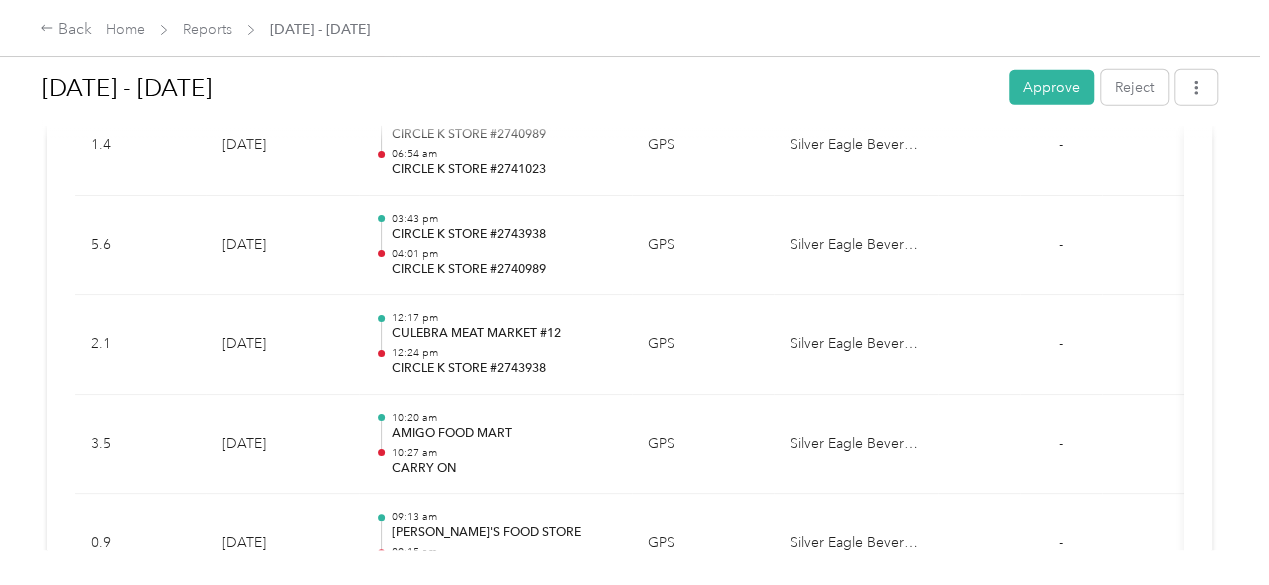 scroll, scrollTop: 6525, scrollLeft: 0, axis: vertical 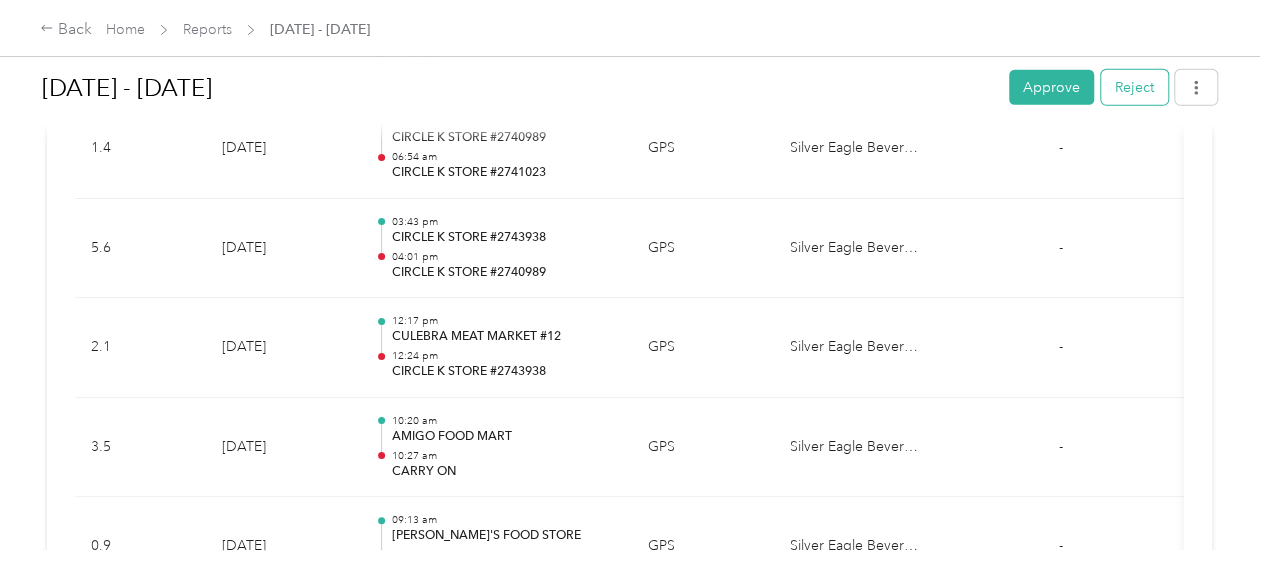click on "Reject" at bounding box center [1134, 87] 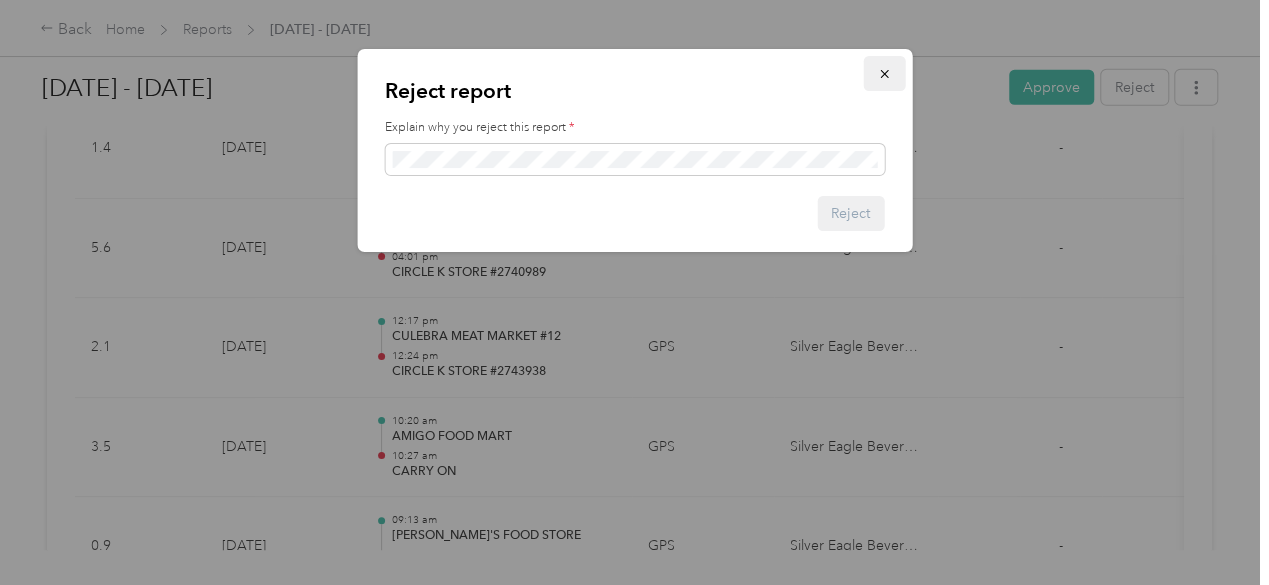 click 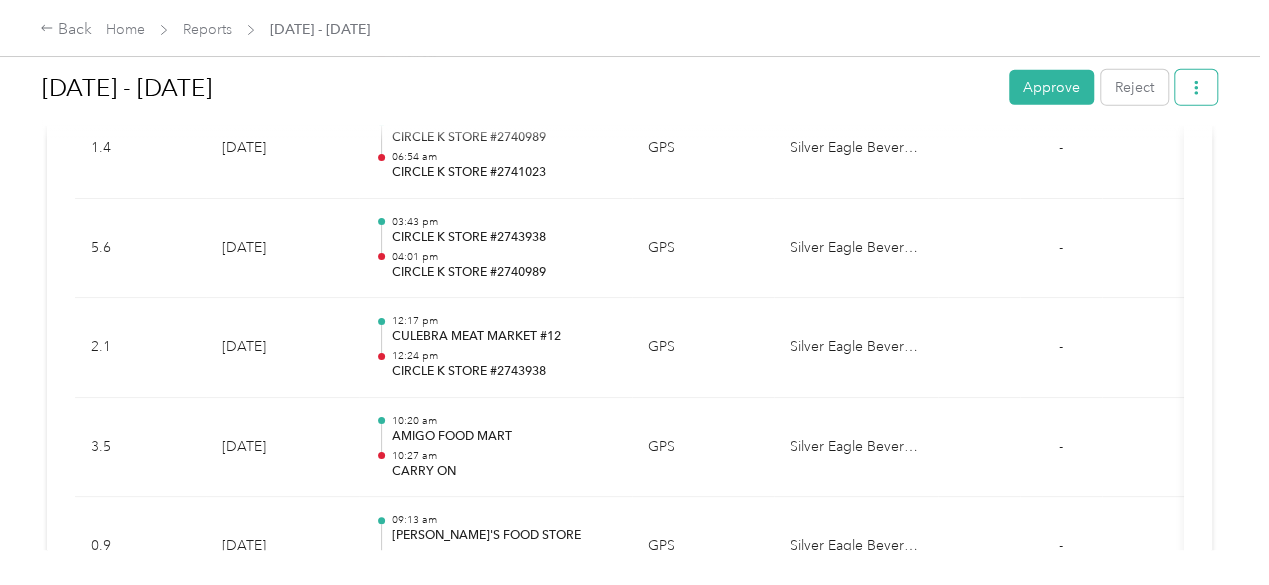 click at bounding box center (1196, 87) 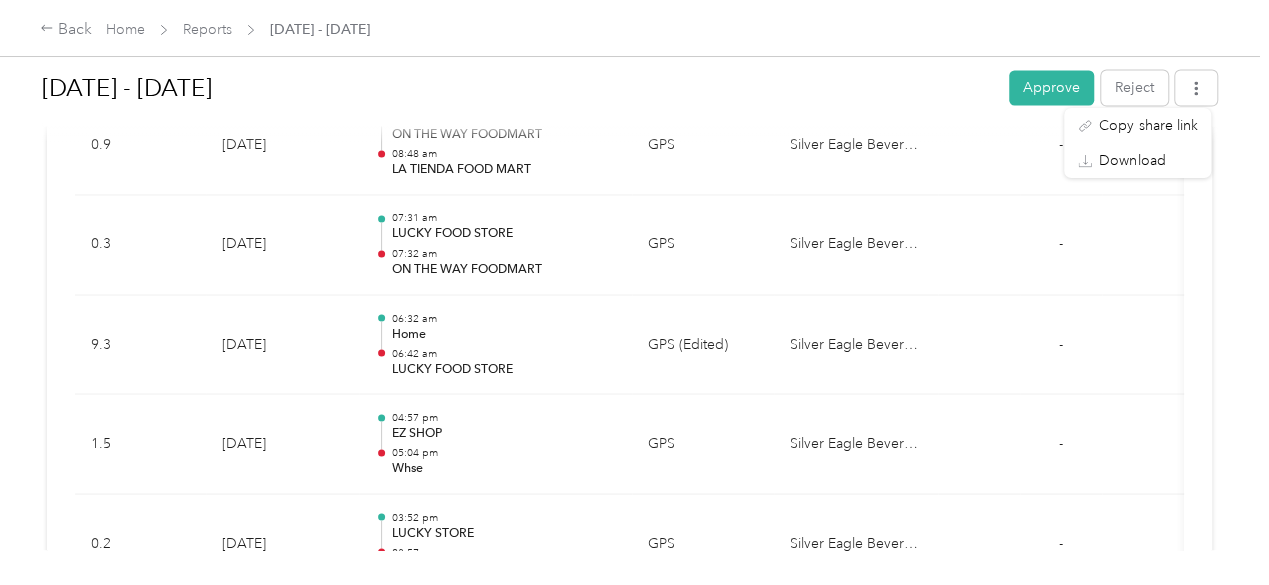 scroll, scrollTop: 1648, scrollLeft: 0, axis: vertical 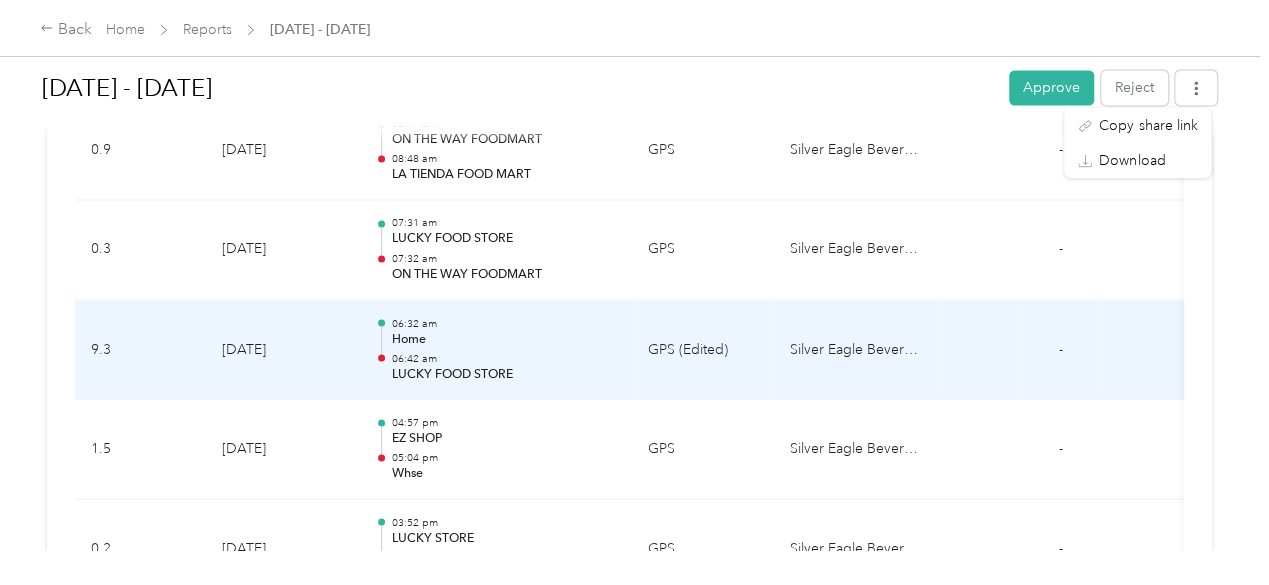 click on "Home" at bounding box center [504, 339] 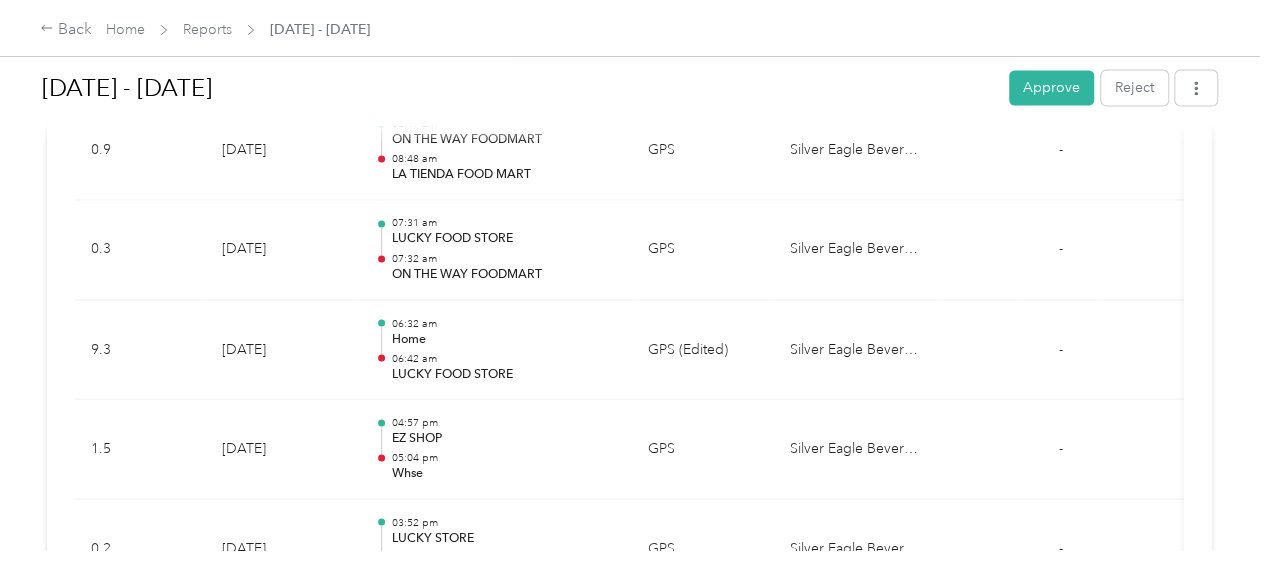 click on "Copy share link Download Trip details This trip cannot be edited because it is either under review, approved, or paid. Contact your Team Manager to edit it. 9.3 Miles TO" at bounding box center [629, 585] 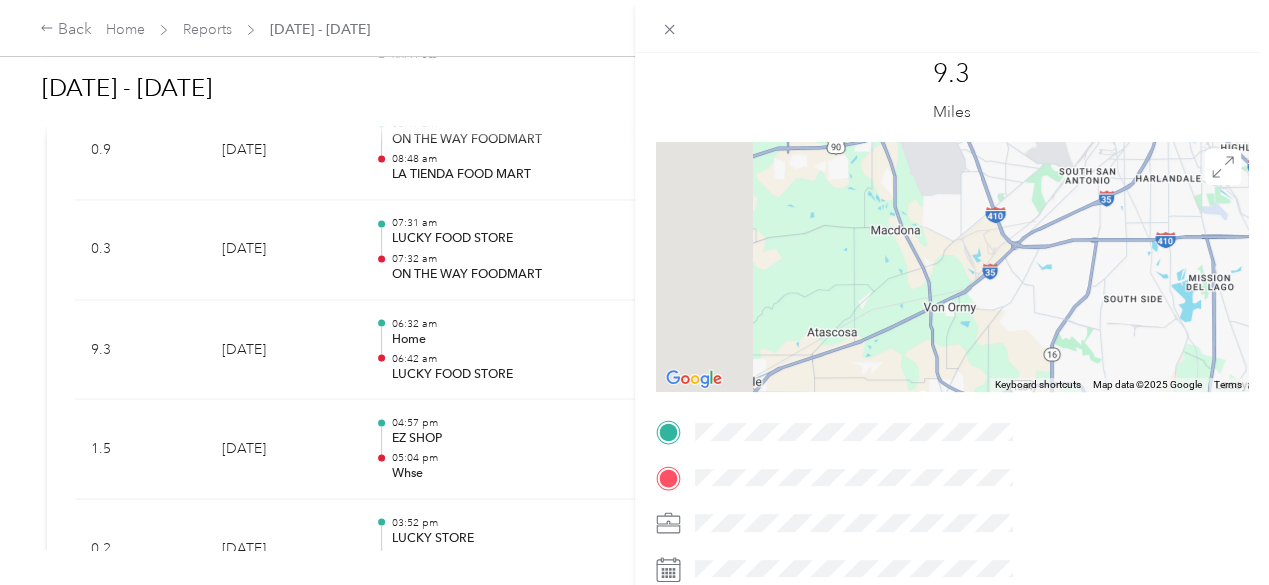 scroll, scrollTop: 0, scrollLeft: 0, axis: both 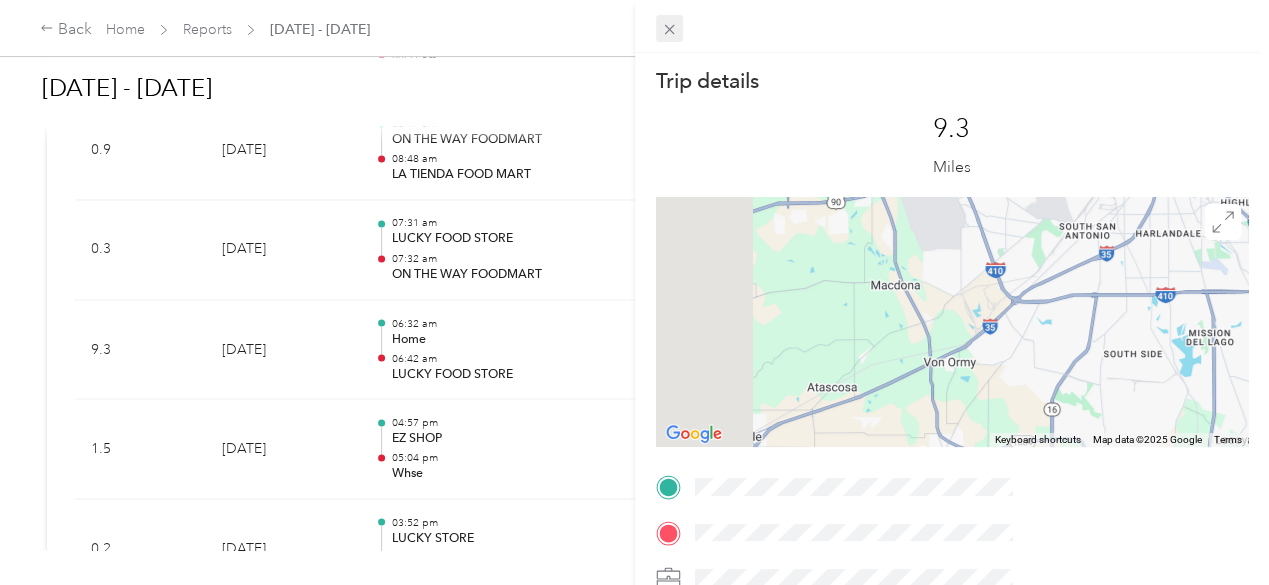 click 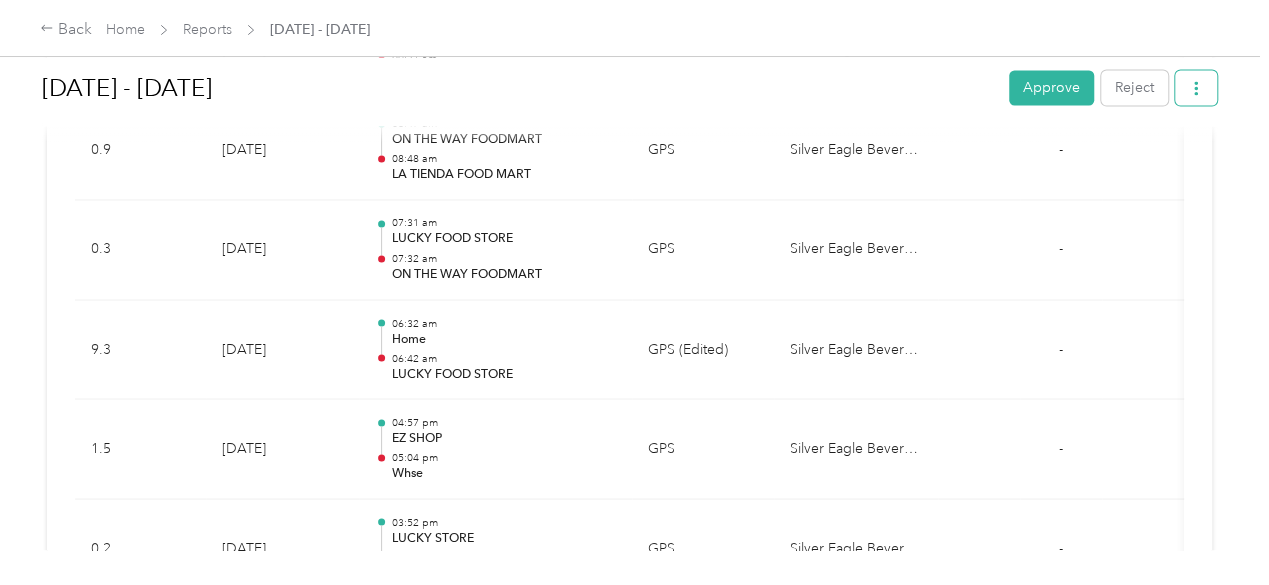 click at bounding box center [1196, 87] 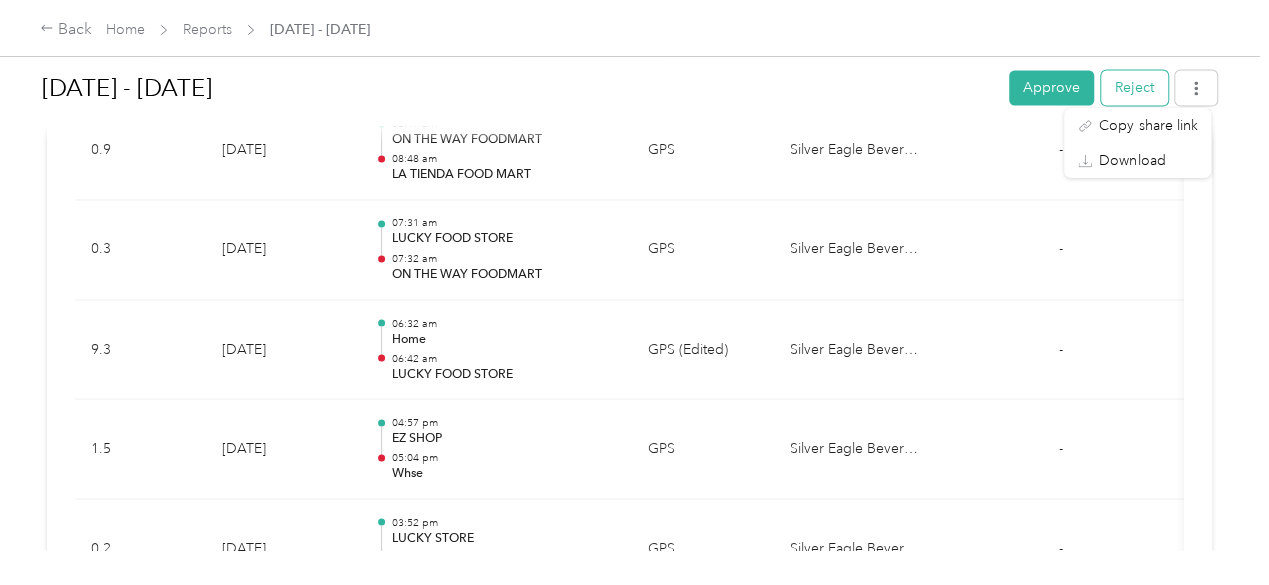 click on "Reject" at bounding box center (1134, 87) 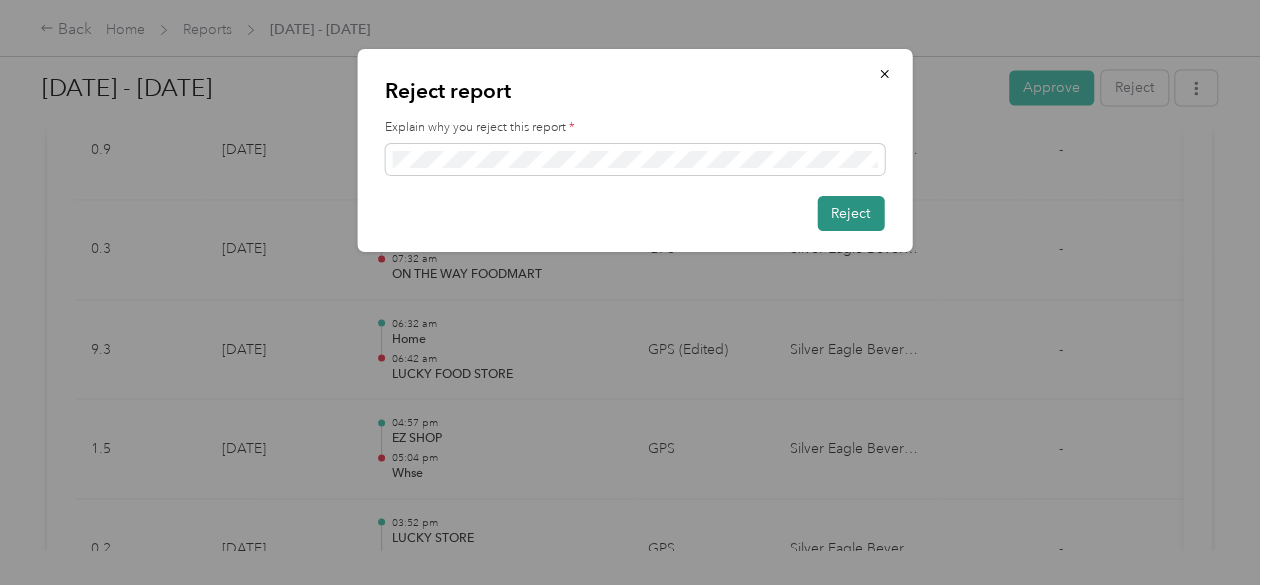 click on "Reject" at bounding box center [850, 213] 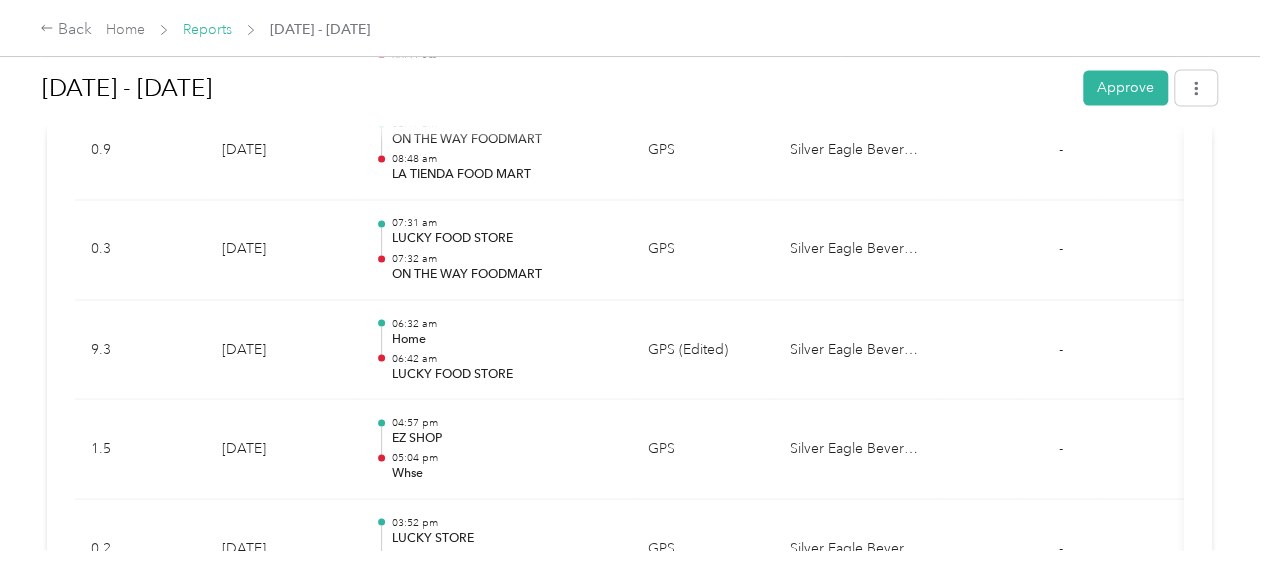 click on "Reports" at bounding box center (207, 29) 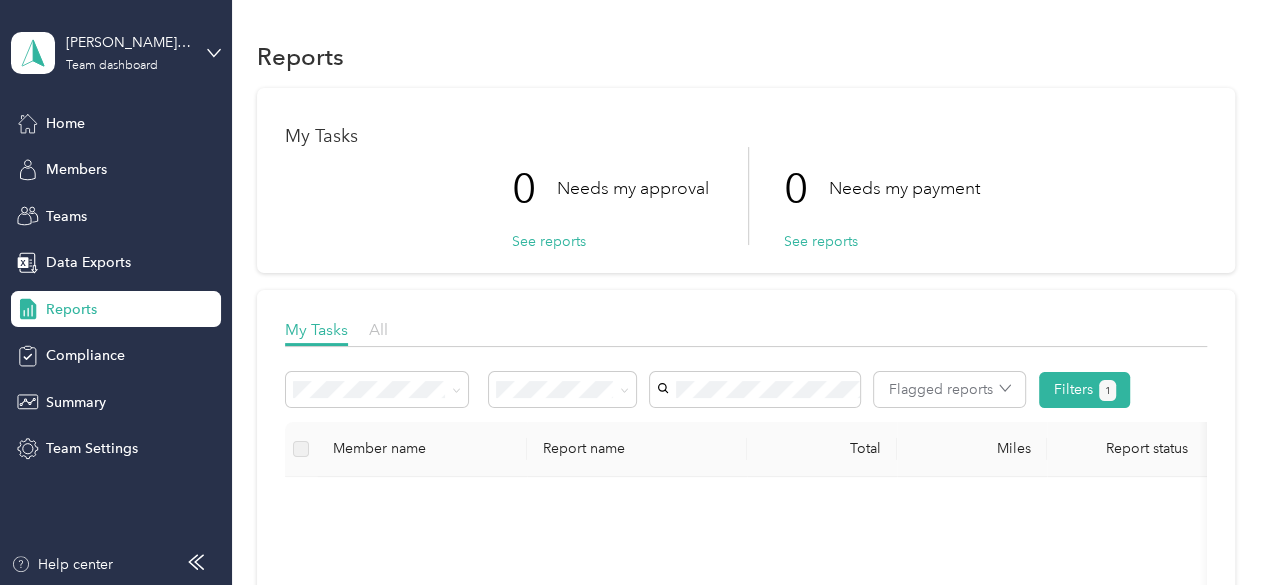 click on "All" at bounding box center (378, 329) 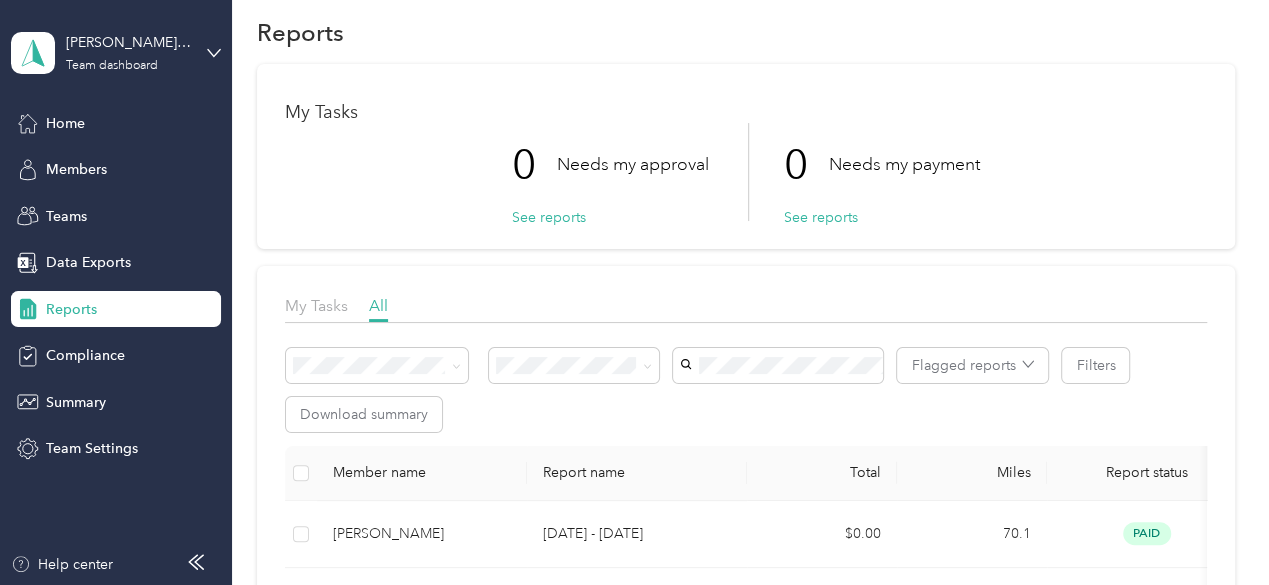 scroll, scrollTop: 0, scrollLeft: 0, axis: both 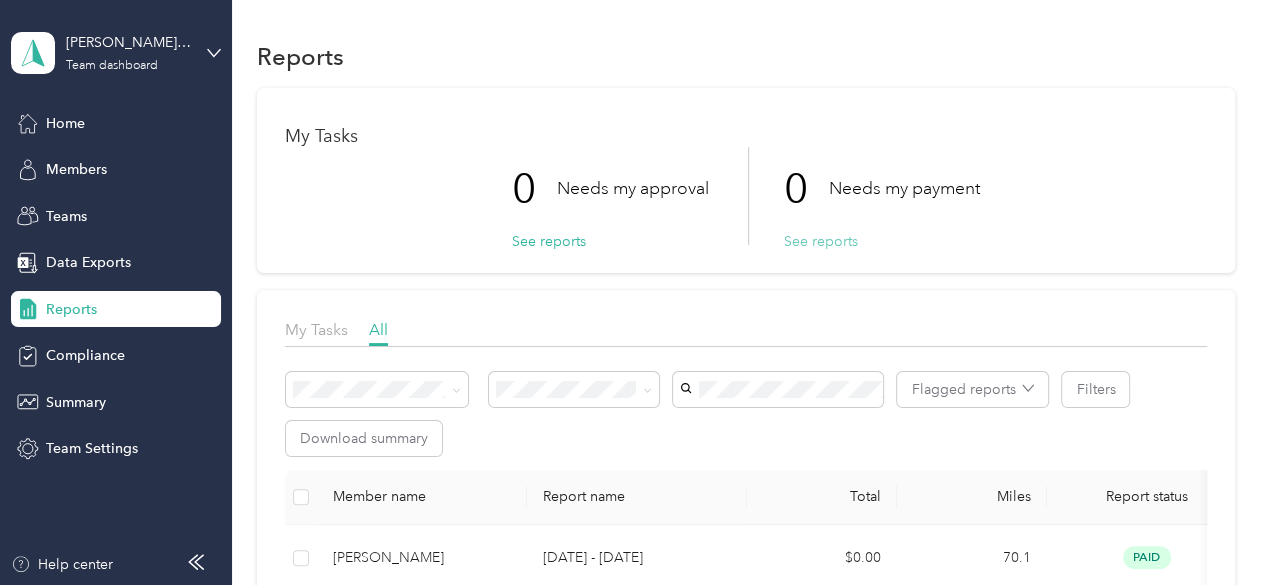 click on "See reports" at bounding box center [821, 241] 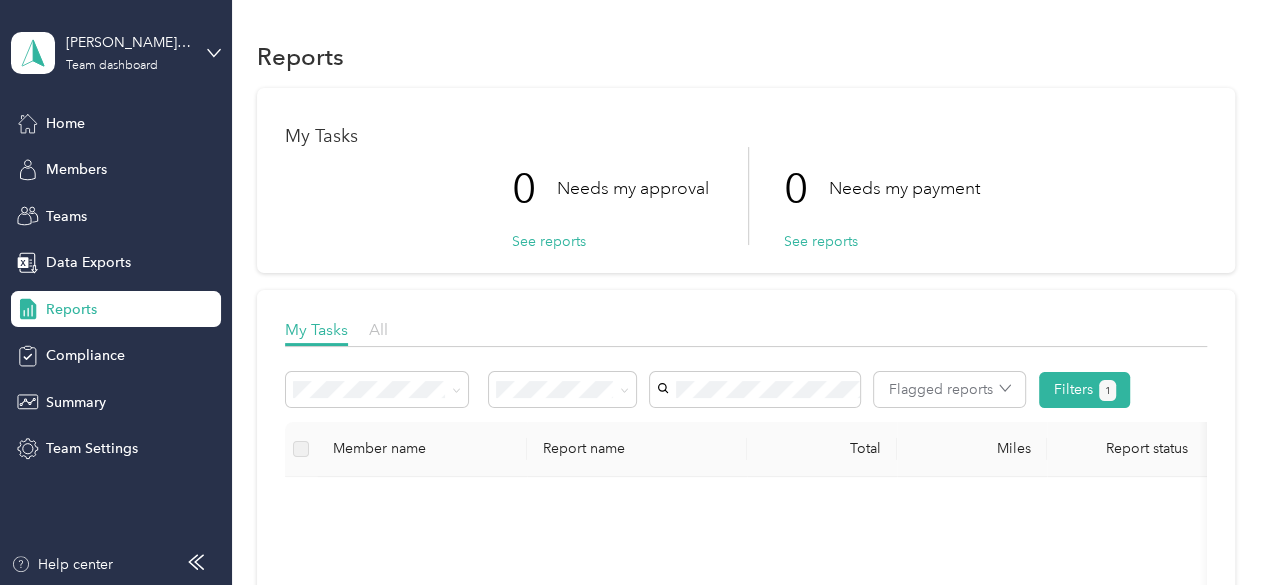 click on "All" at bounding box center (378, 329) 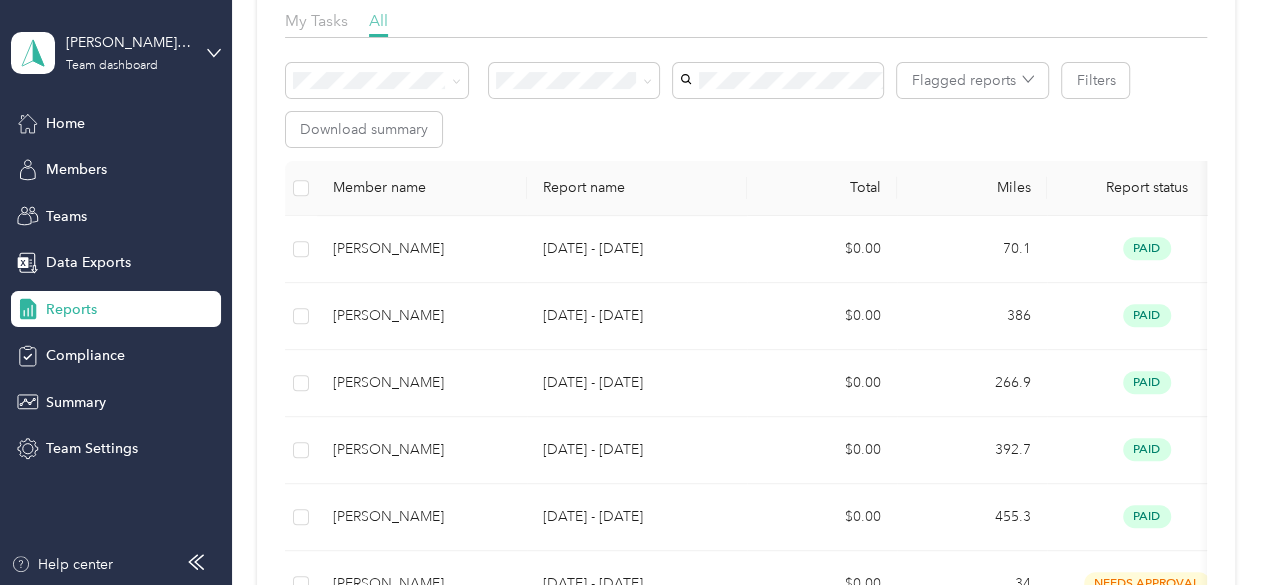 scroll, scrollTop: 312, scrollLeft: 0, axis: vertical 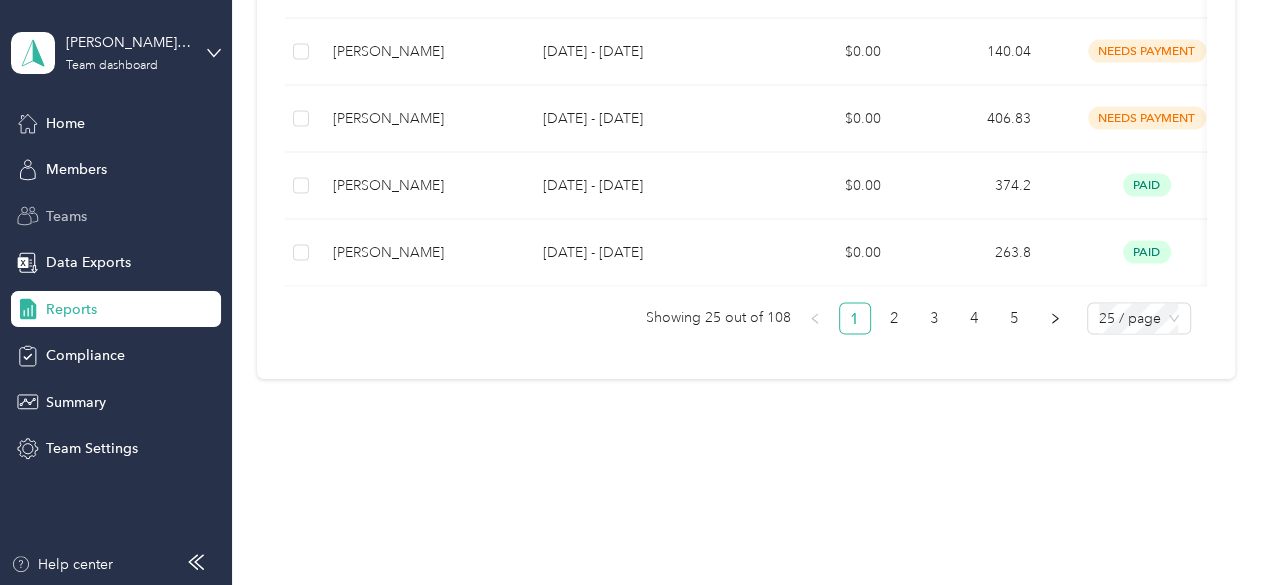 click on "Teams" at bounding box center (116, 216) 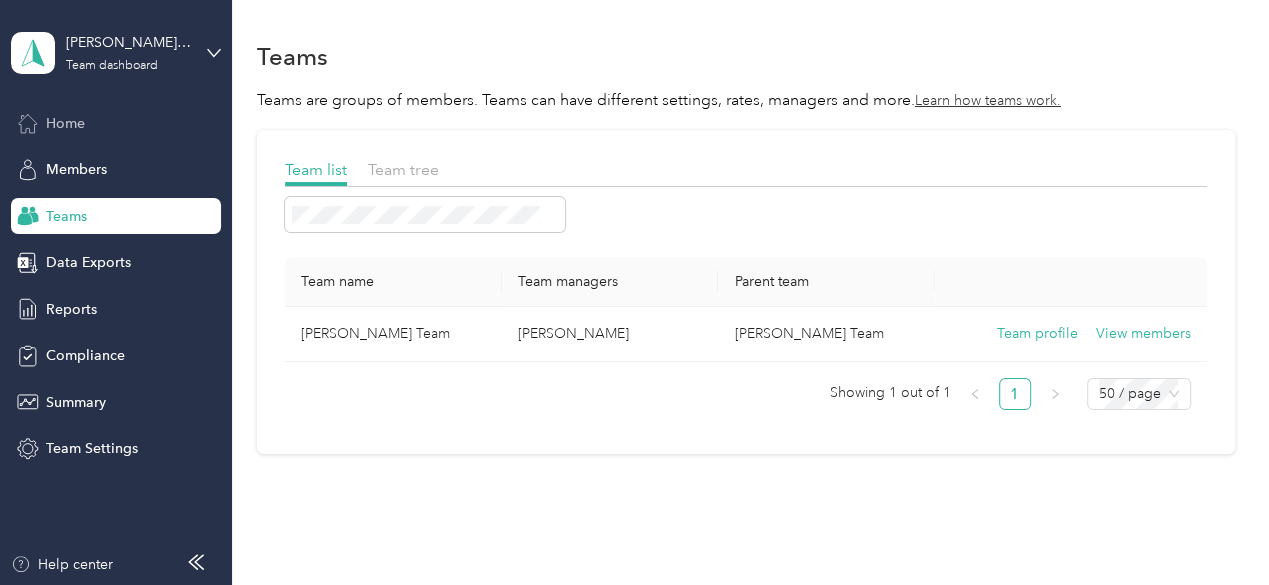 click on "Home" at bounding box center [116, 123] 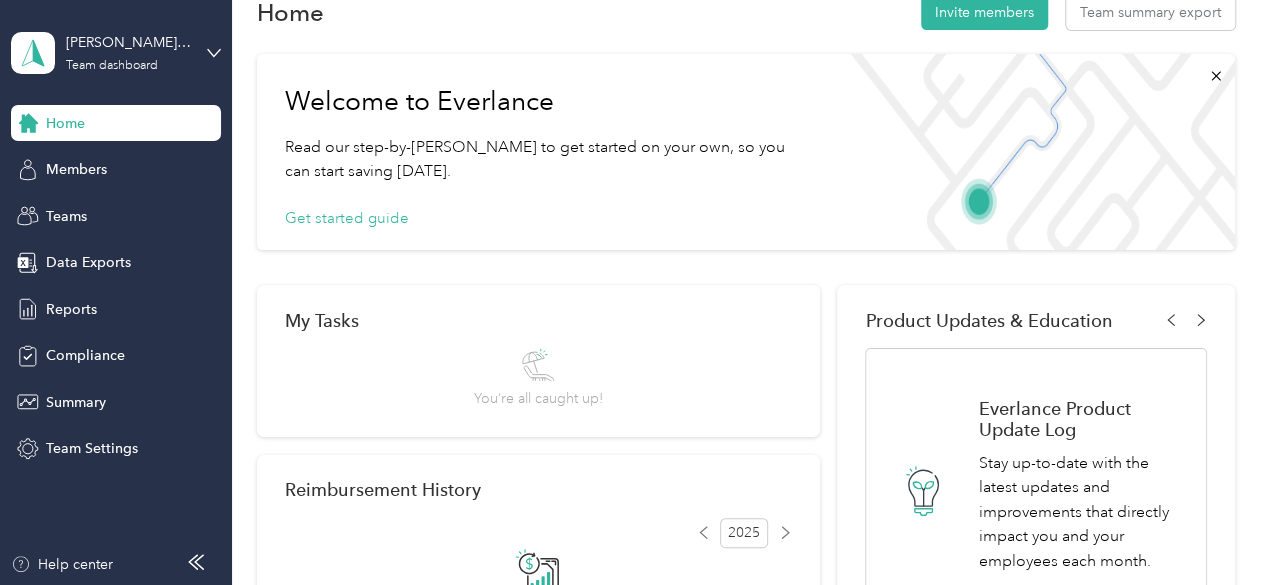 scroll, scrollTop: 0, scrollLeft: 0, axis: both 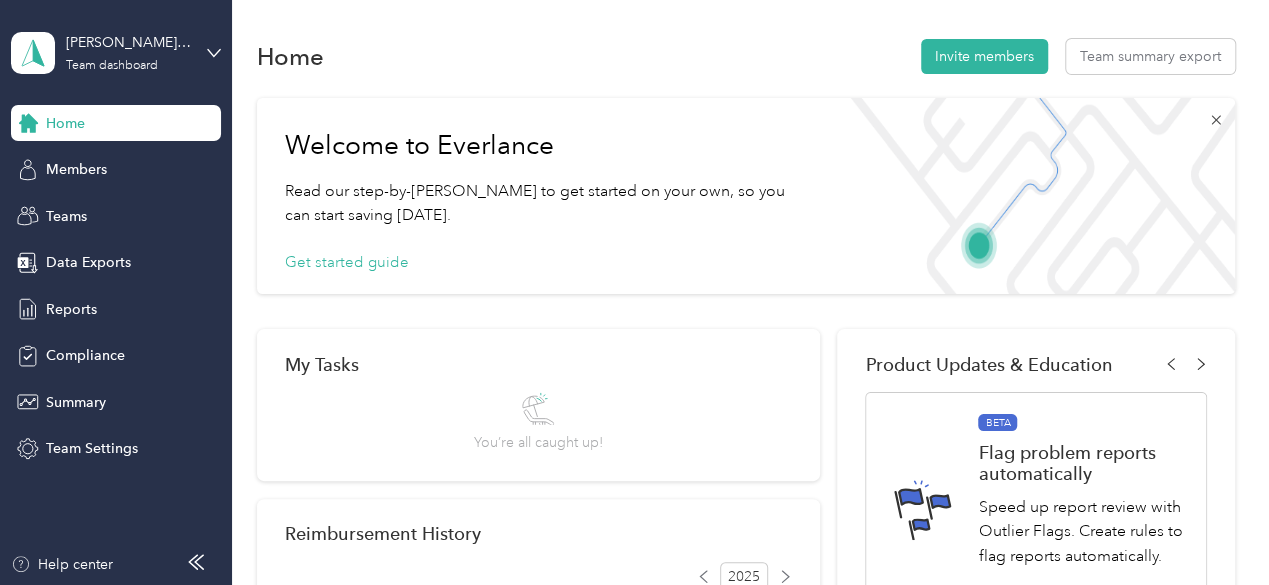 click 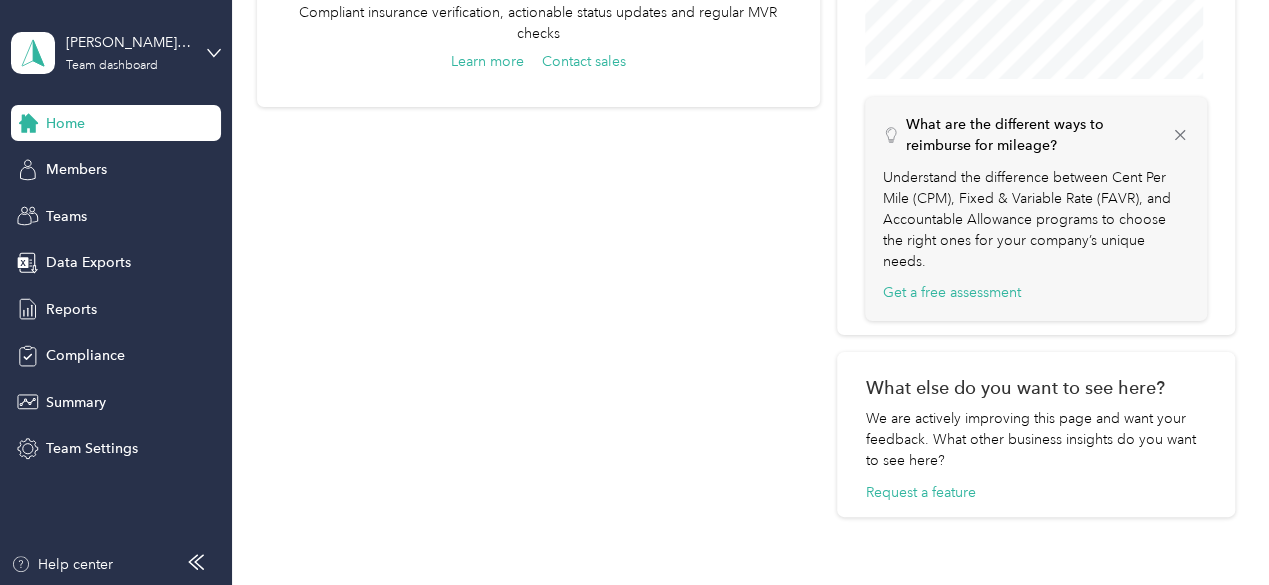 scroll, scrollTop: 759, scrollLeft: 0, axis: vertical 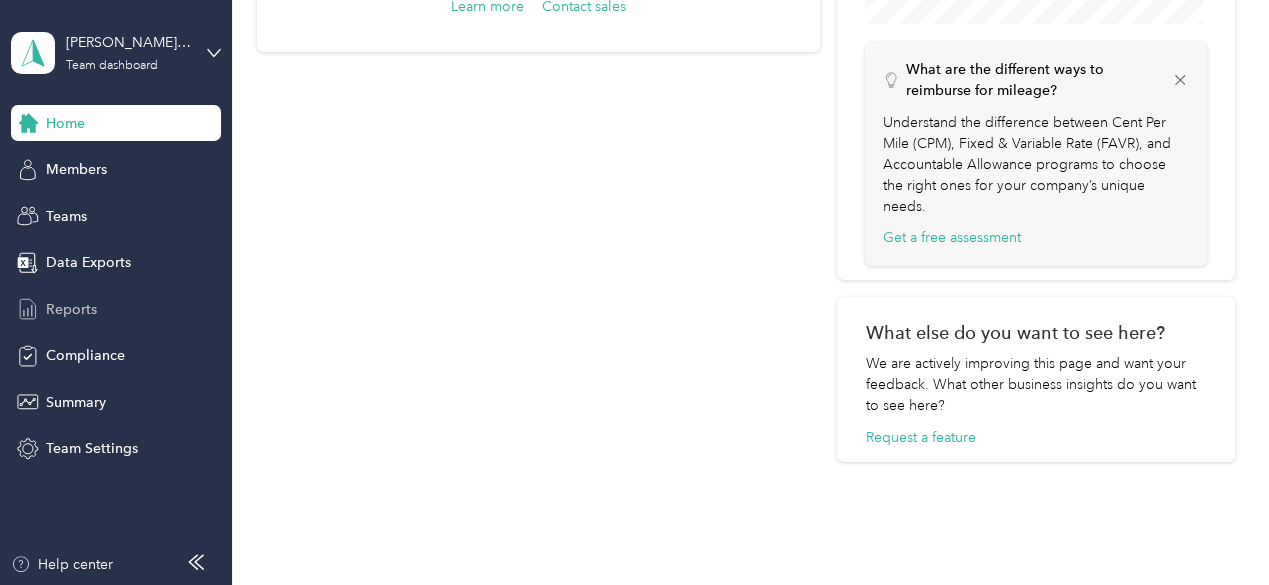 click on "Reports" at bounding box center [71, 309] 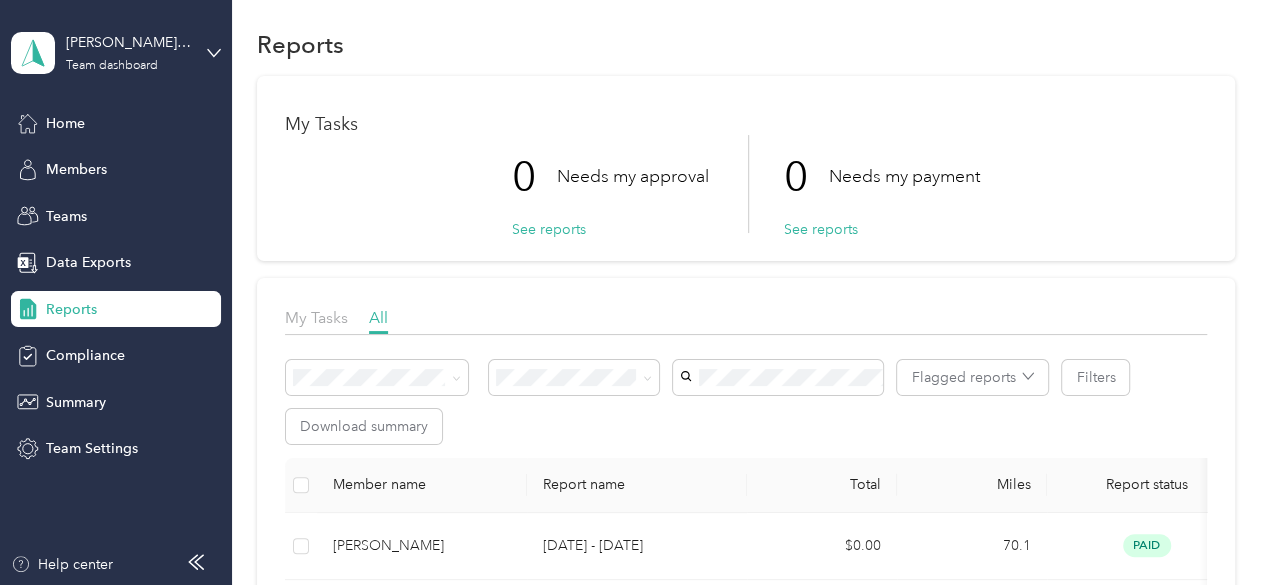 scroll, scrollTop: 0, scrollLeft: 0, axis: both 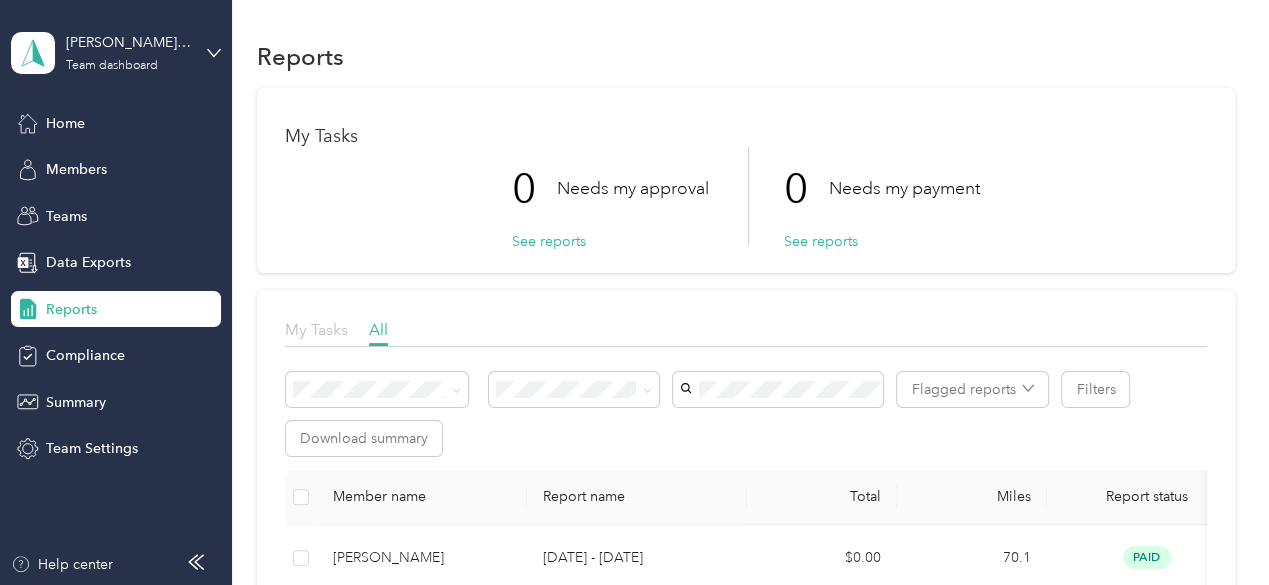 click on "My Tasks" at bounding box center [316, 329] 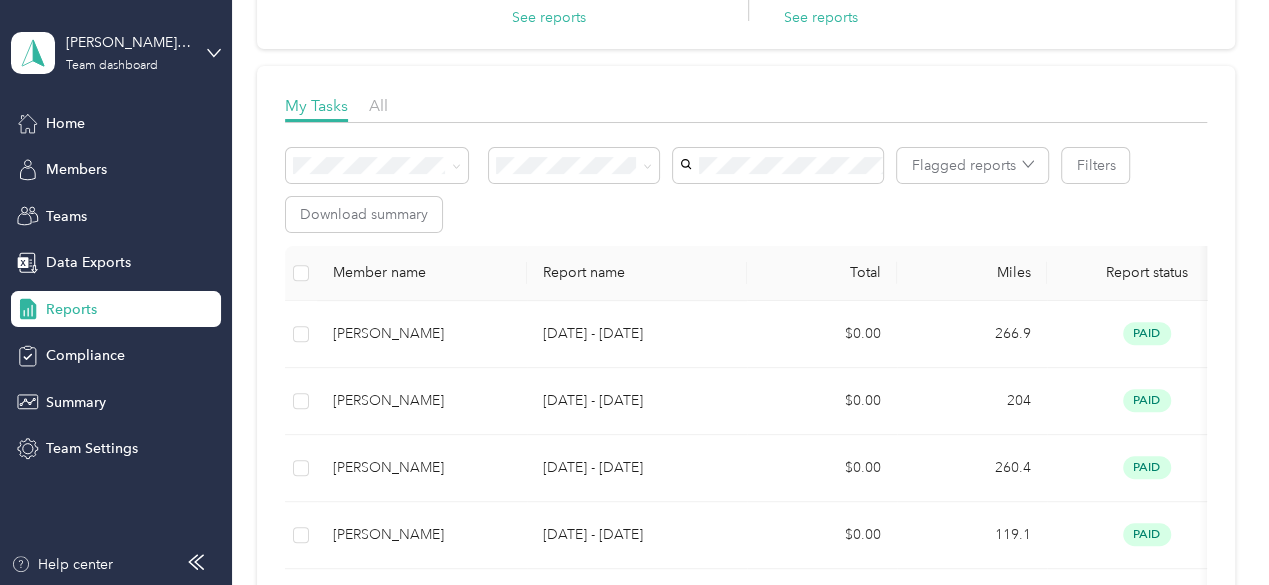 scroll, scrollTop: 0, scrollLeft: 0, axis: both 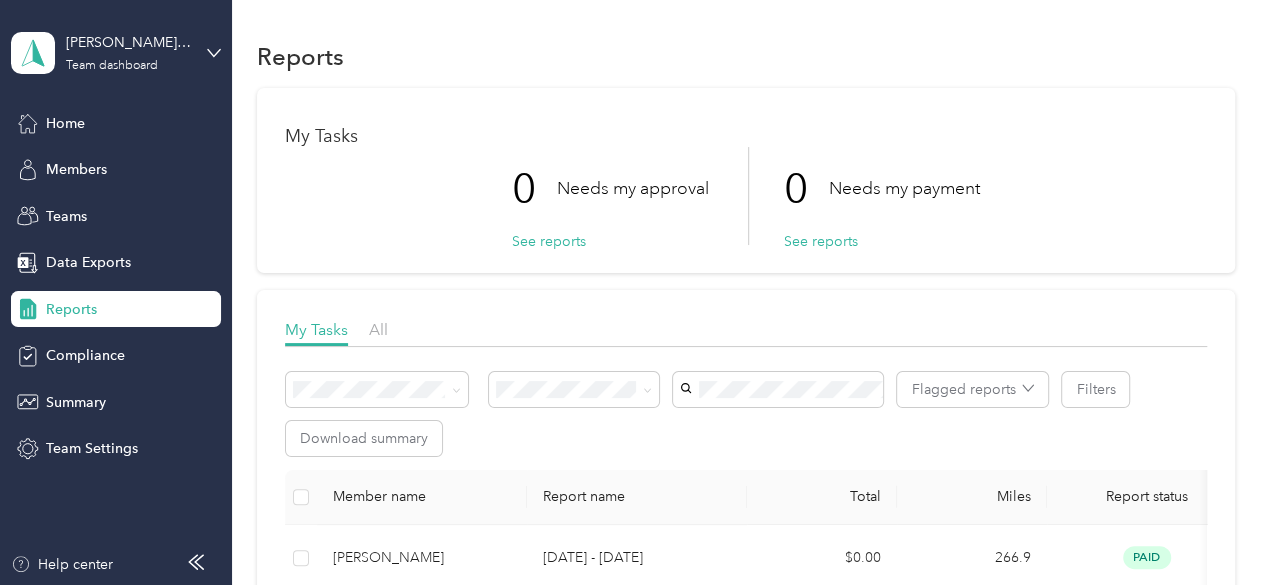 click on "Reports My Tasks 0 Needs my approval See reports   0 Needs my payment See reports My Tasks All Flagged reports Filters Download summary Member name Report name Total Miles Report status Submitted on Program Approvers                     Rick Gomez Nov 17 - 30, 2024 $0.00 266.9 paid 12/1/2024 CPM Program   You    Jose Gomez Nov 17 - 30, 2024 $0.00 204 paid 11/29/2024 CPM Program   You    Paul Vehslage Nov 17 - 30, 2024 $0.00 260.4 paid 12/2/2024 CPM Program   You    Paul Vehslage Nov 3 - 16, 2024 $0.00 119.1 paid 11/19/2024 CPM Program   You    Jose Gomez Nov 3 - 16, 2024 $0.00 180 paid 11/15/2024 CPM Program   You    Rick Gomez Nov 3 - 16, 2024 $0.00 233.3 paid 11/16/2024 CPM Program   You    Paul Vehslage Oct 20 - Nov 2, 2024 $0.00 241.1 paid 11/3/2024 CPM Program   You    Rick Gomez Oct 20 - Nov 2, 2024 $0.00 190.4 paid 11/4/2024 CPM Program   You    Jose Gomez Oct 20 - Nov 2, 2024 $0.00 192.7 paid 11/1/2024 CPM Program   You    Rick Gomez Jun 15 - 28, 2025 $0.00 140.04 needs payment" at bounding box center (746, 1163) 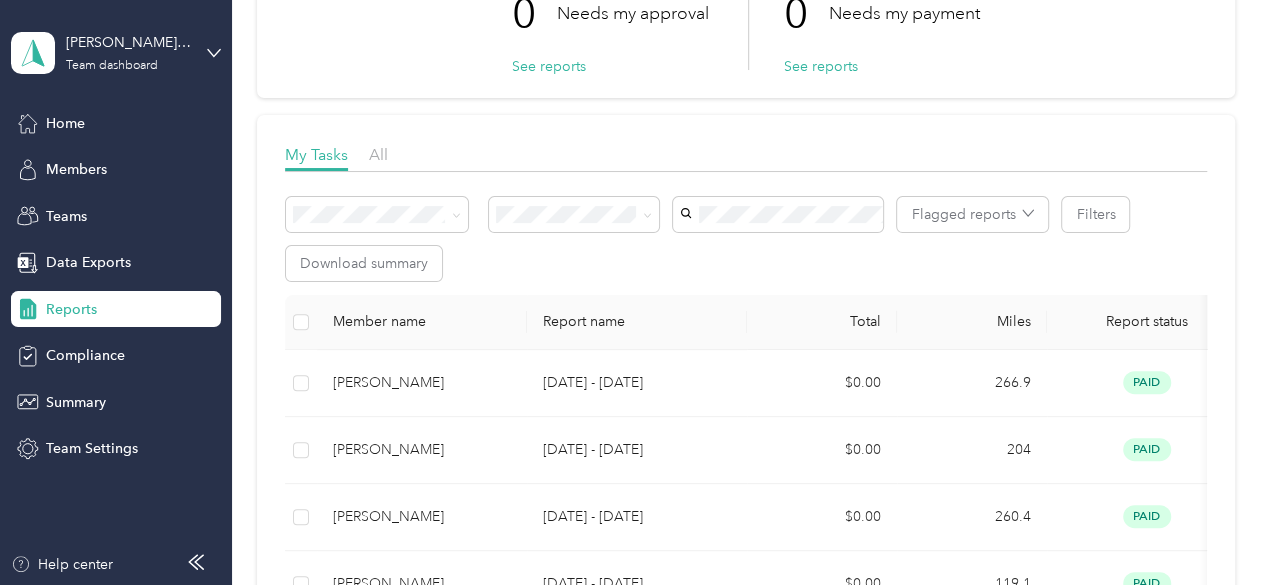 scroll, scrollTop: 188, scrollLeft: 0, axis: vertical 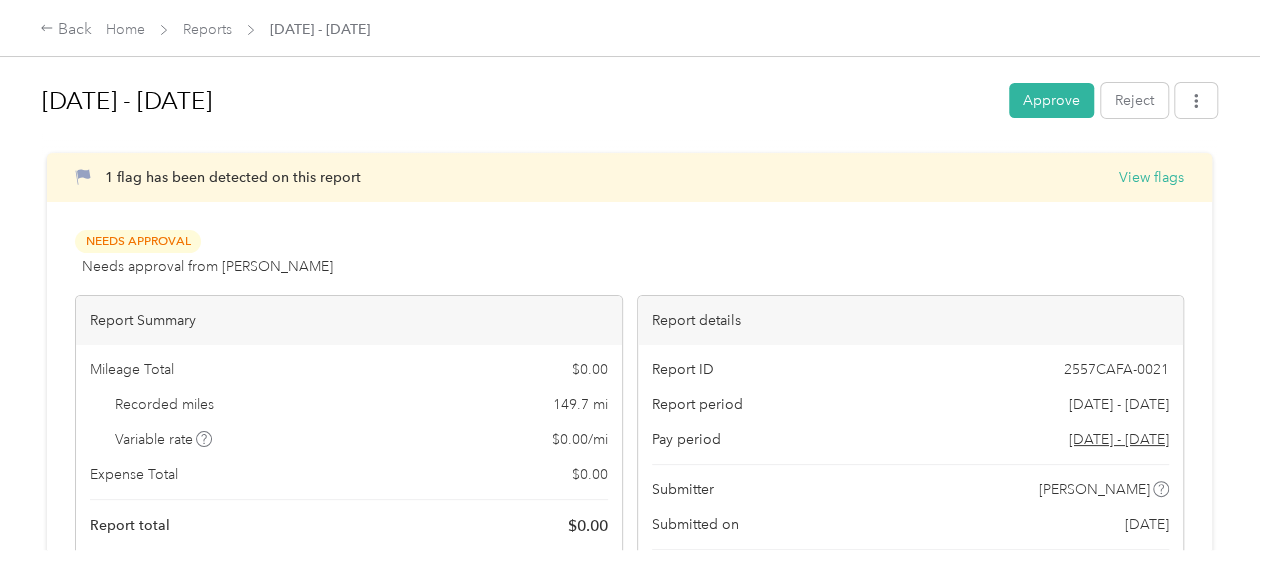 click on "[DATE] - [DATE]" at bounding box center (518, 101) 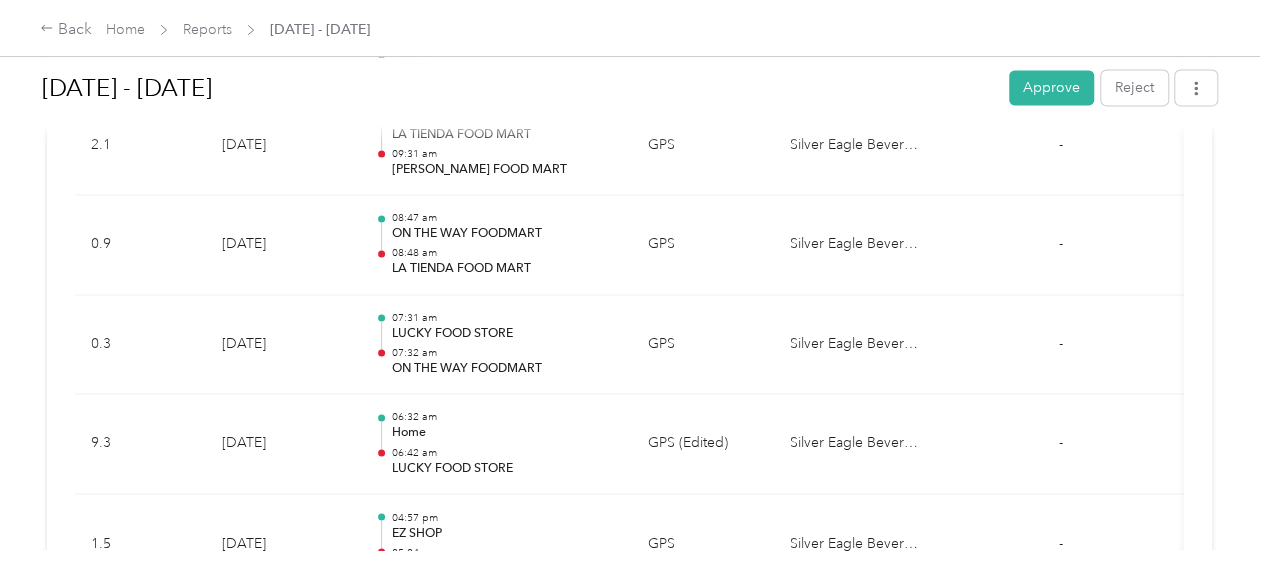 scroll, scrollTop: 1476, scrollLeft: 0, axis: vertical 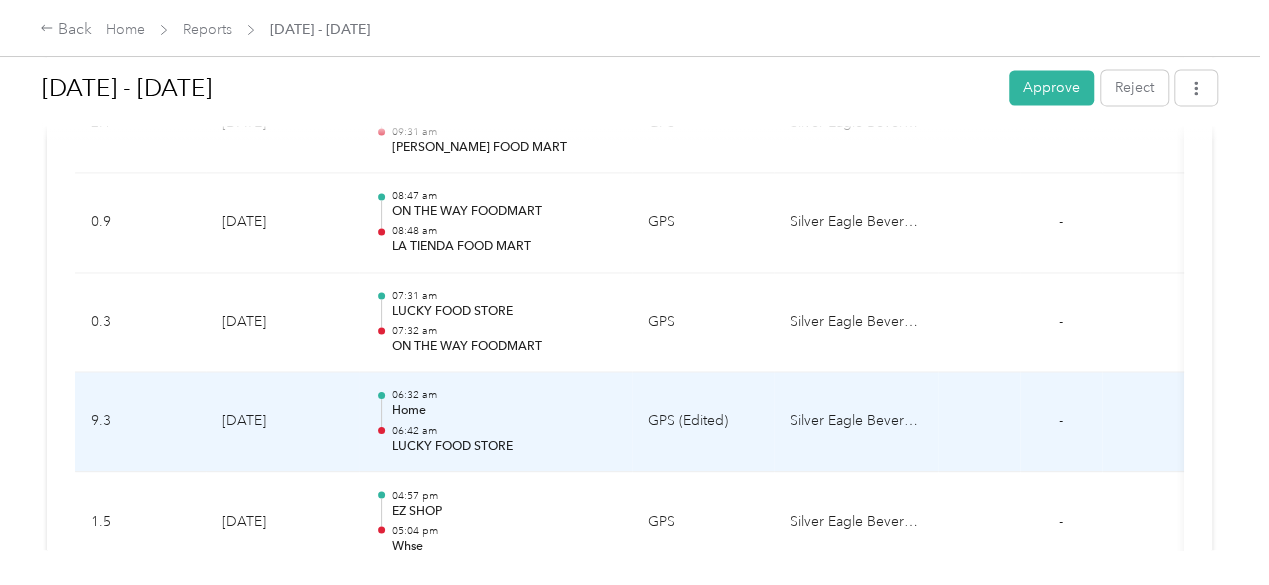 click on "06:32 am Home 06:42 am LUCKY FOOD STORE" at bounding box center [504, 421] 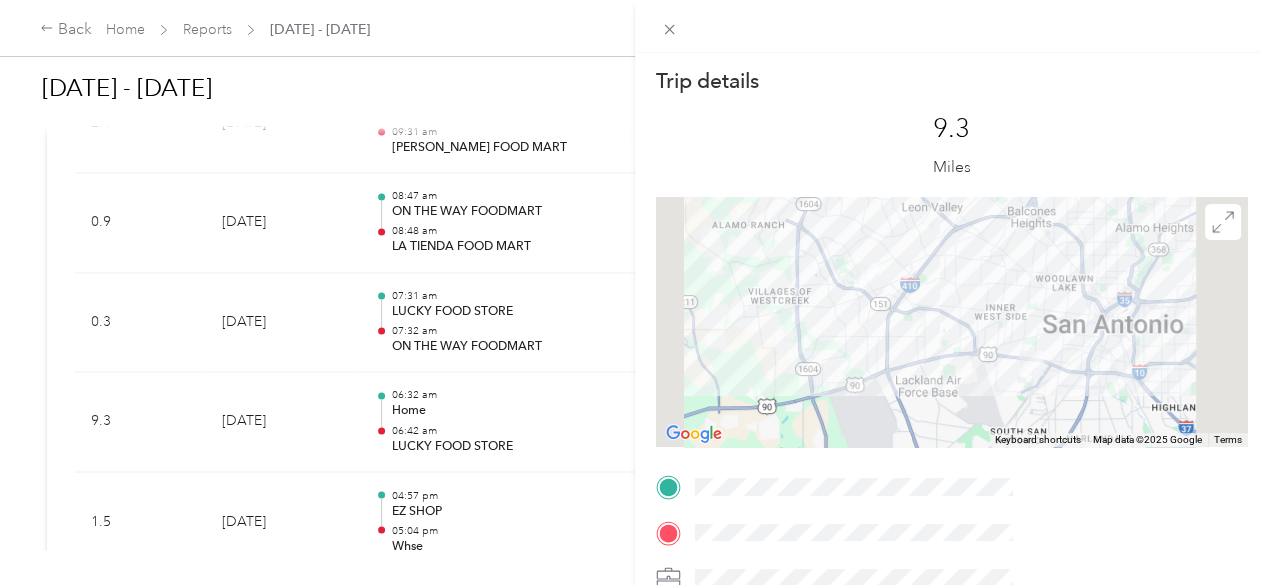 click on "Trip details This trip cannot be edited because it is either under review, approved, or paid. Contact your Team Manager to edit it. 9.3 Miles To navigate the map with touch gestures double-tap and hold your finger on the map, then drag the map. ← Move left → Move right ↑ Move up ↓ Move down + Zoom in - Zoom out Home Jump left by 75% End Jump right by 75% Page Up Jump up by 75% Page Down Jump down by 75% To navigate, press the arrow keys. Keyboard shortcuts Map Data Map data ©2025 Google Map data ©2025 Google 5 km  Click to toggle between metric and imperial units Terms Report a map error TO" at bounding box center (634, 292) 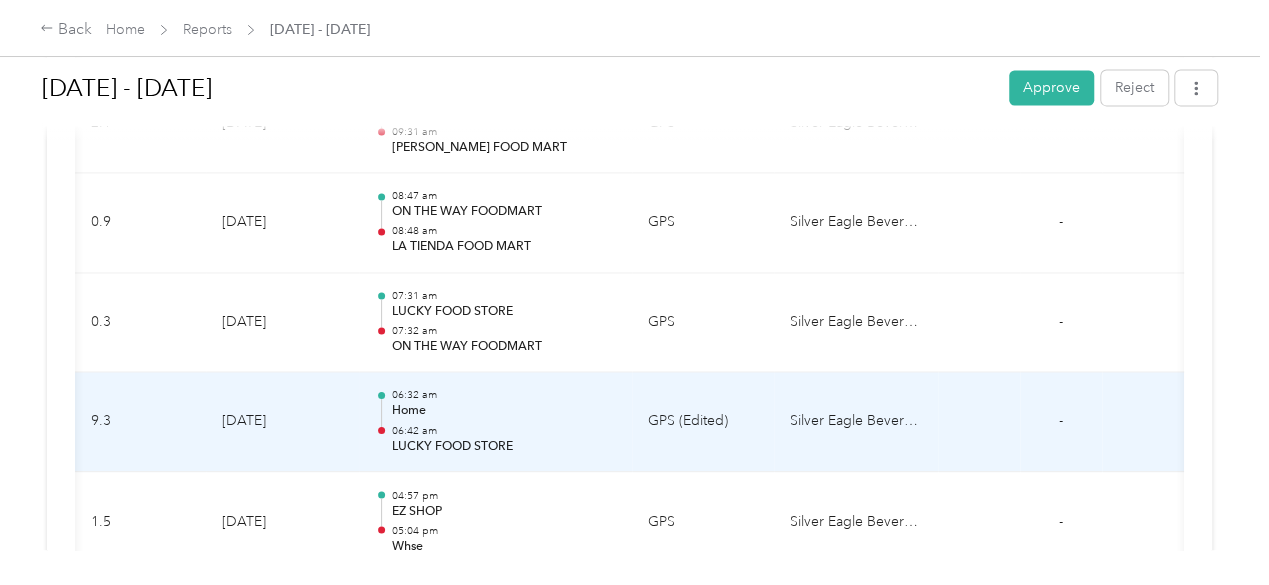 scroll, scrollTop: 0, scrollLeft: 34, axis: horizontal 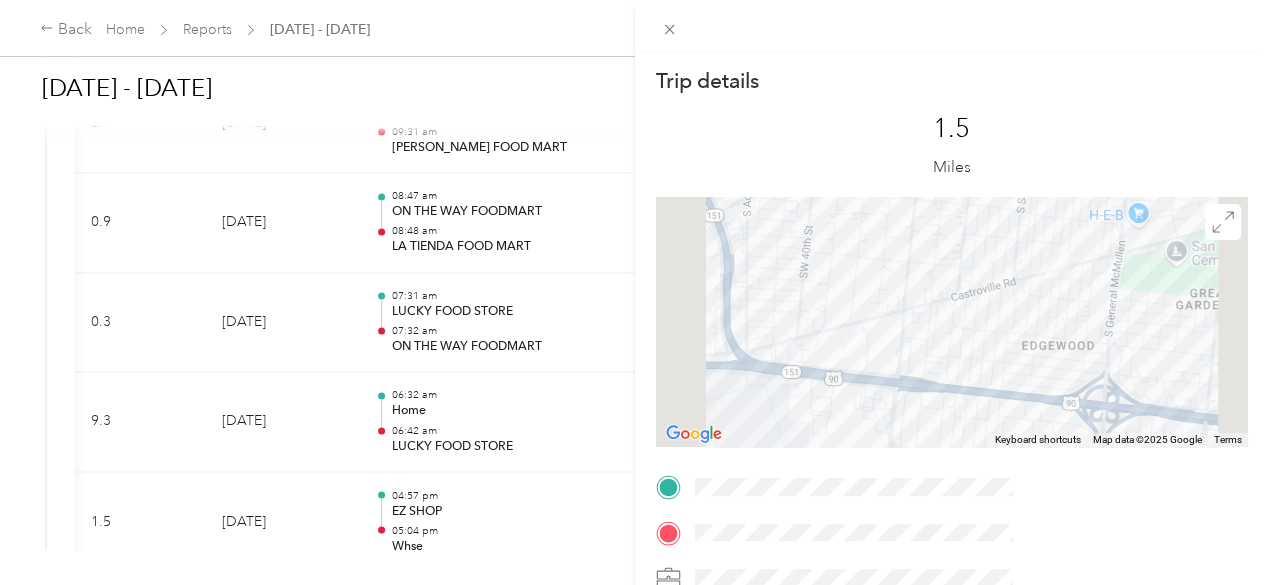 click on "Trip details This trip cannot be edited because it is either under review, approved, or paid. Contact your Team Manager to edit it. 1.5 Miles To navigate the map with touch gestures double-tap and hold your finger on the map, then drag the map. ← Move left → Move right ↑ Move up ↓ Move down + Zoom in - Zoom out Home Jump left by 75% End Jump right by 75% Page Up Jump up by 75% Page Down Jump down by 75% To navigate, press the arrow keys. Keyboard shortcuts Map Data Map data ©2025 Google Map data ©2025 Google 500 m  Click to toggle between metric and imperial units Terms Report a map error TO" at bounding box center (634, 292) 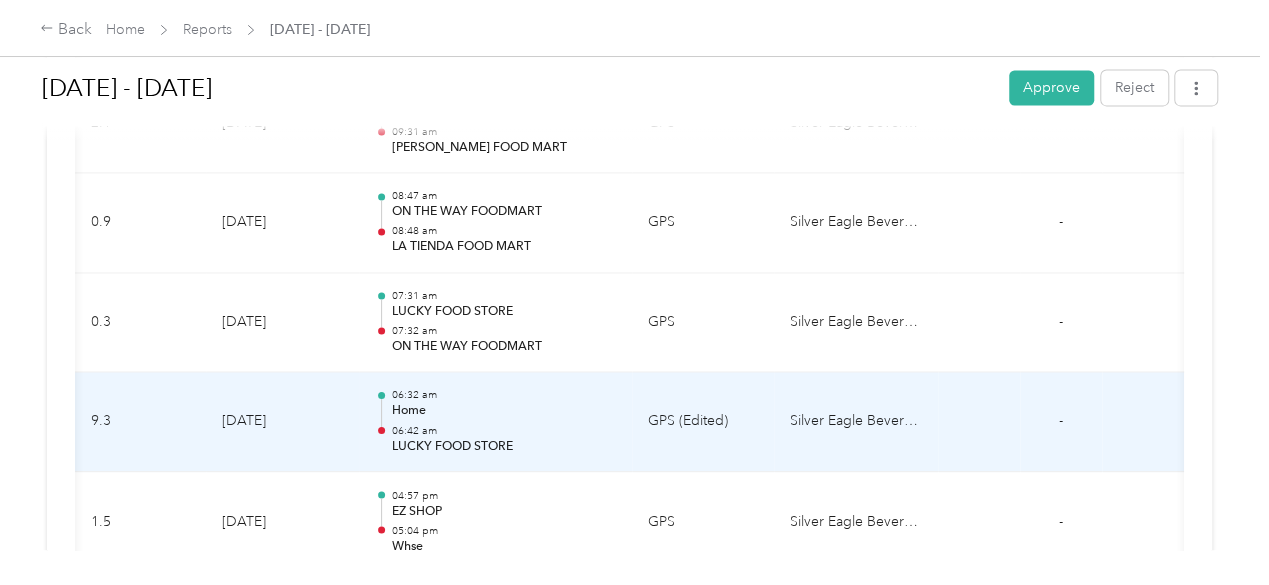 click on "[DATE]" at bounding box center (282, 422) 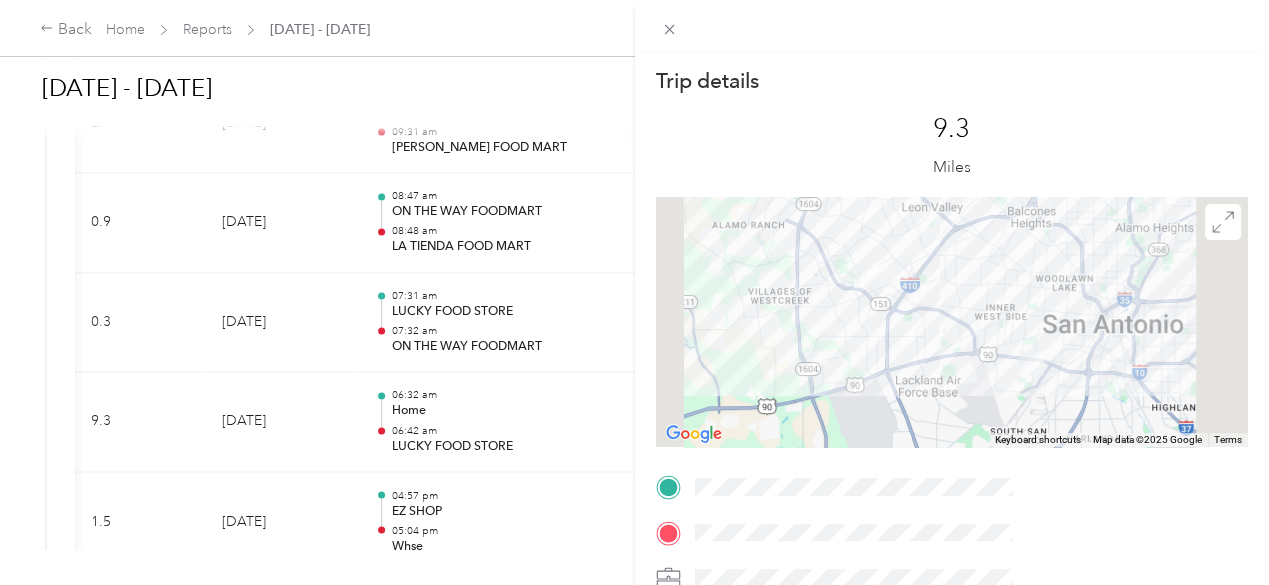 click on "Trip details This trip cannot be edited because it is either under review, approved, or paid. Contact your Team Manager to edit it. 9.3 Miles To navigate the map with touch gestures double-tap and hold your finger on the map, then drag the map. ← Move left → Move right ↑ Move up ↓ Move down + Zoom in - Zoom out Home Jump left by 75% End Jump right by 75% Page Up Jump up by 75% Page Down Jump down by 75% To navigate, press the arrow keys. Keyboard shortcuts Map Data Map data ©2025 Google Map data ©2025 Google 5 km  Click to toggle between metric and imperial units Terms Report a map error TO" at bounding box center (634, 292) 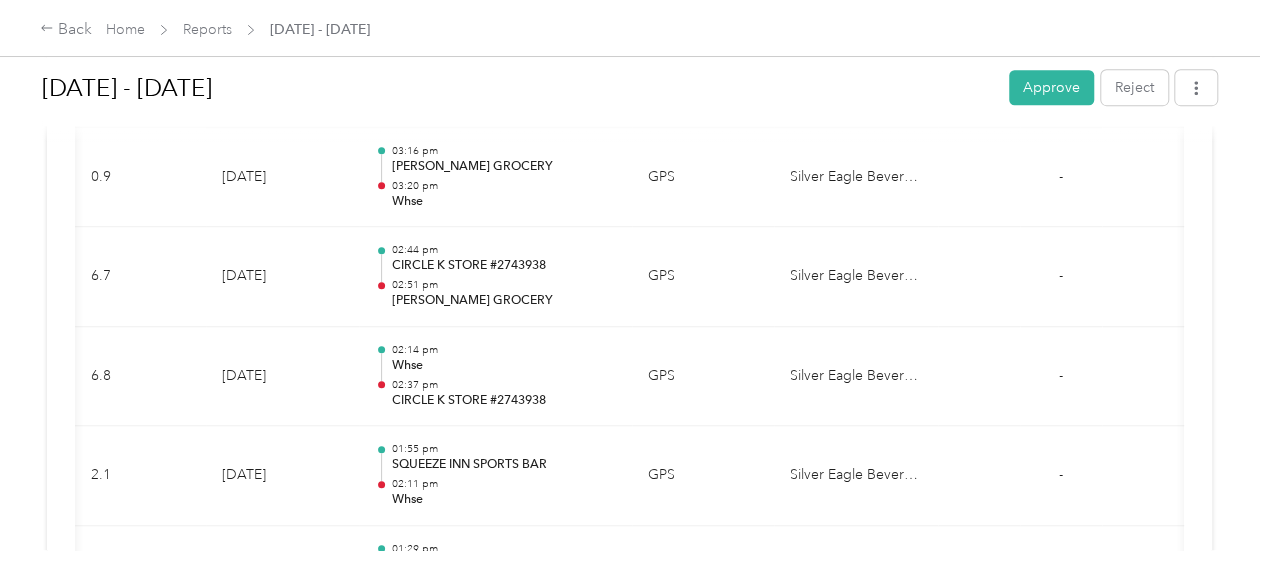 scroll, scrollTop: 630, scrollLeft: 0, axis: vertical 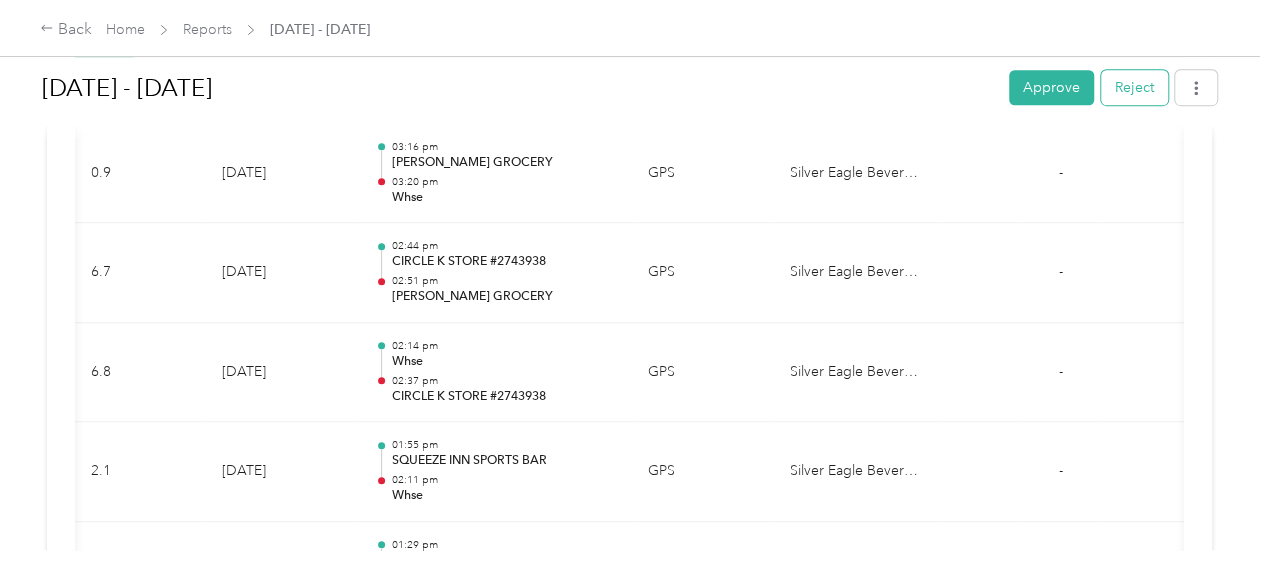 click on "Reject" at bounding box center [1134, 87] 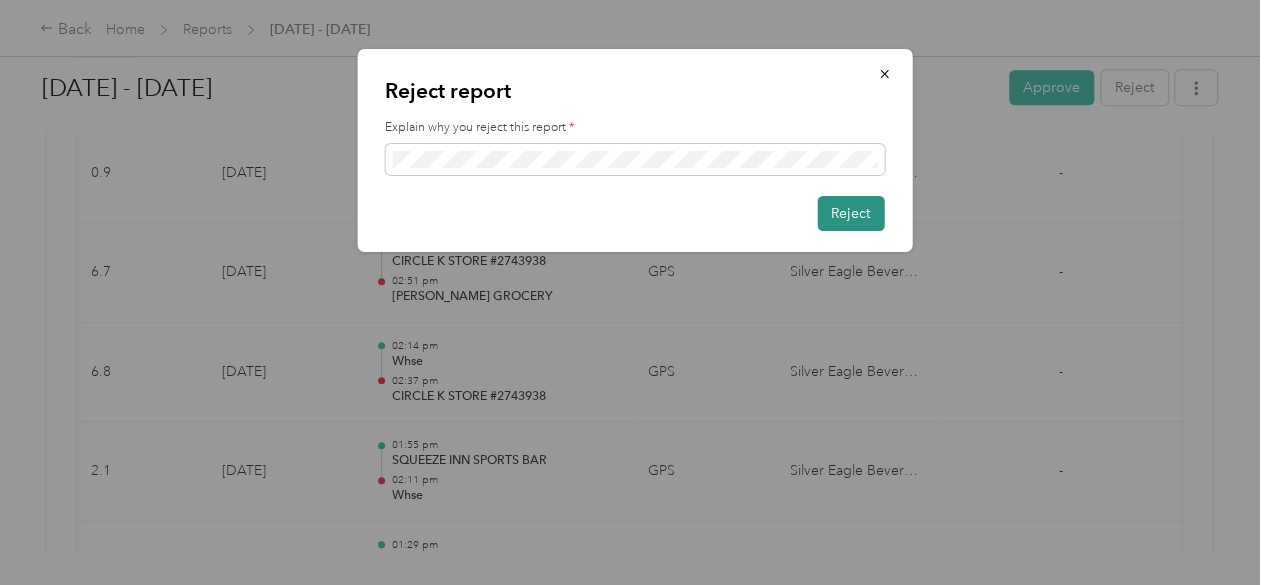 click on "Reject" at bounding box center (850, 213) 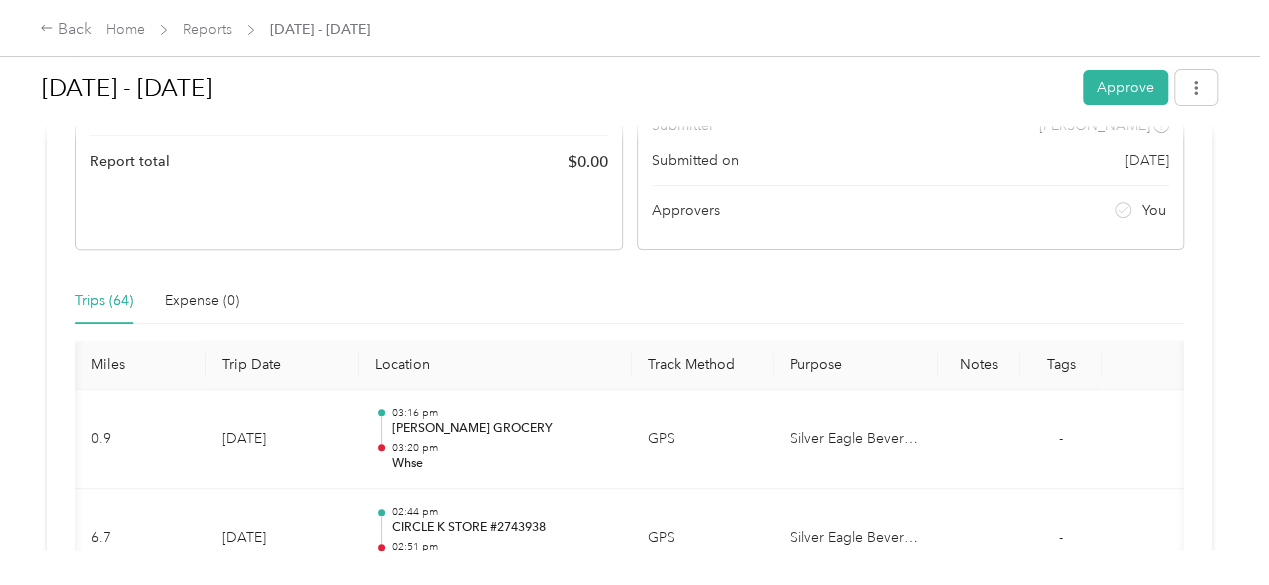 scroll, scrollTop: 360, scrollLeft: 0, axis: vertical 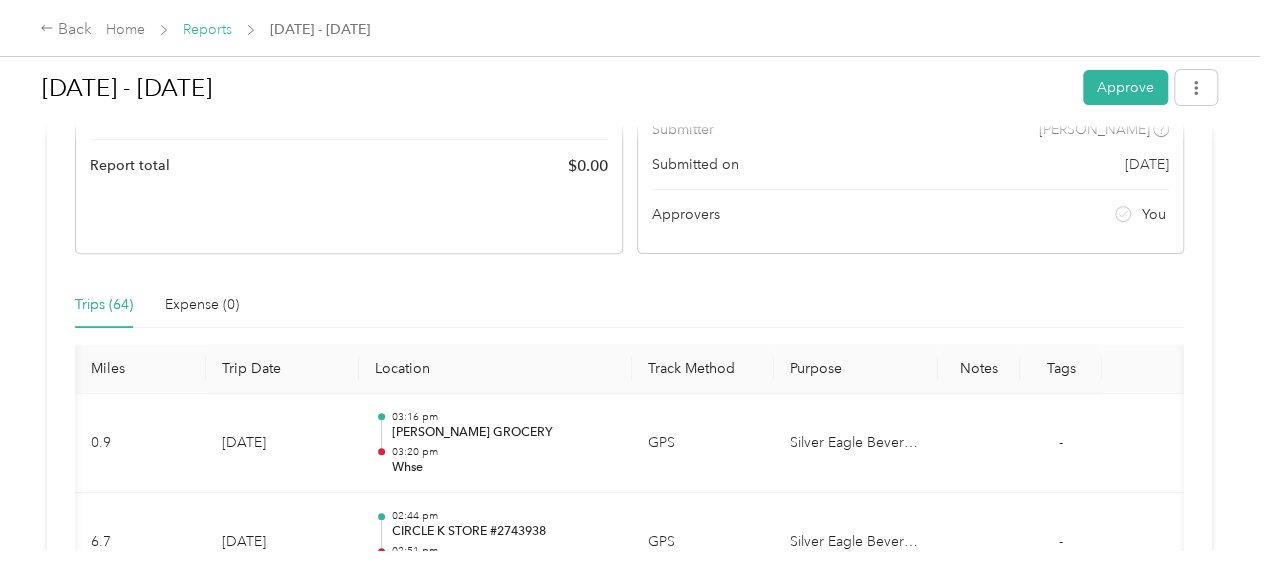 click on "Reports" at bounding box center (207, 29) 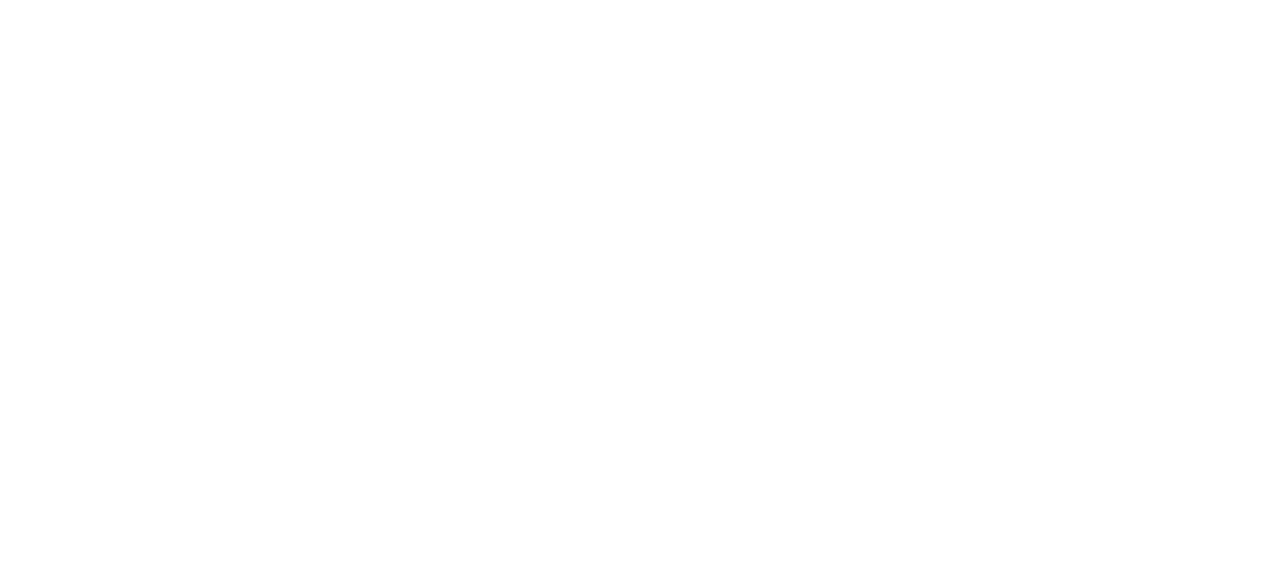 scroll, scrollTop: 0, scrollLeft: 0, axis: both 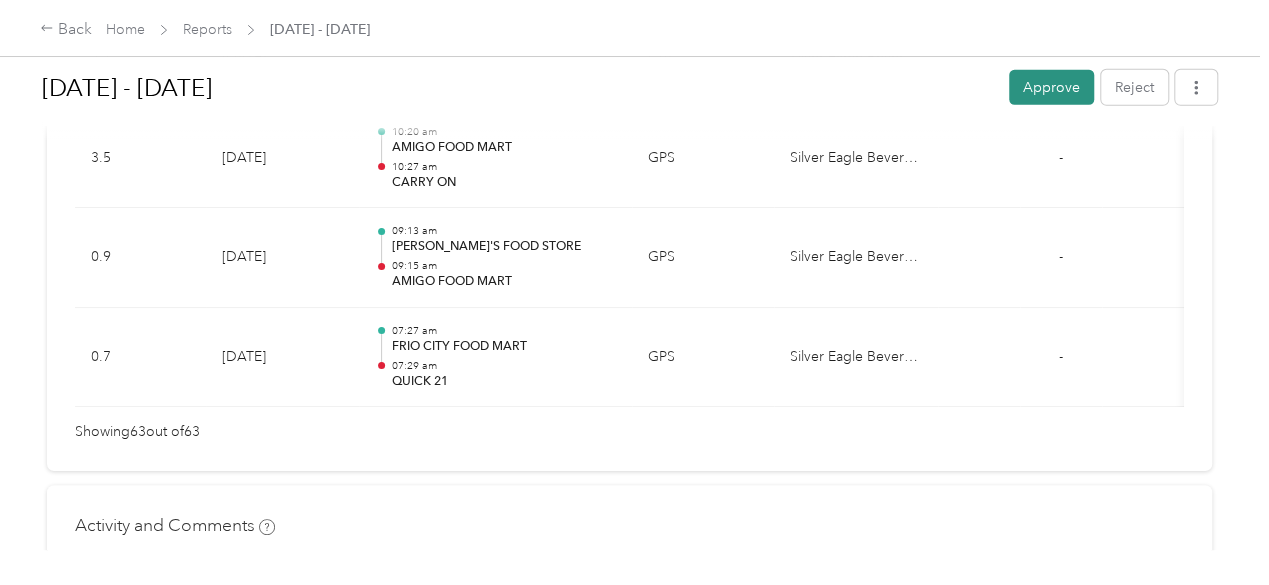 click on "Approve" at bounding box center [1051, 87] 